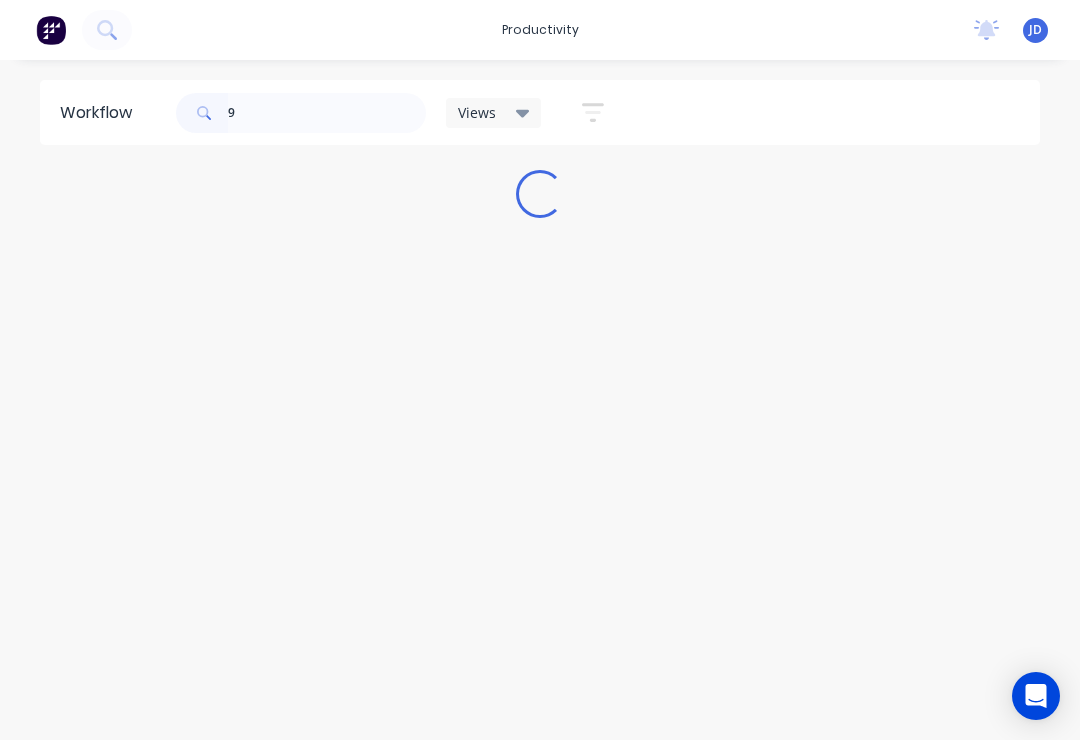 scroll, scrollTop: 0, scrollLeft: 0, axis: both 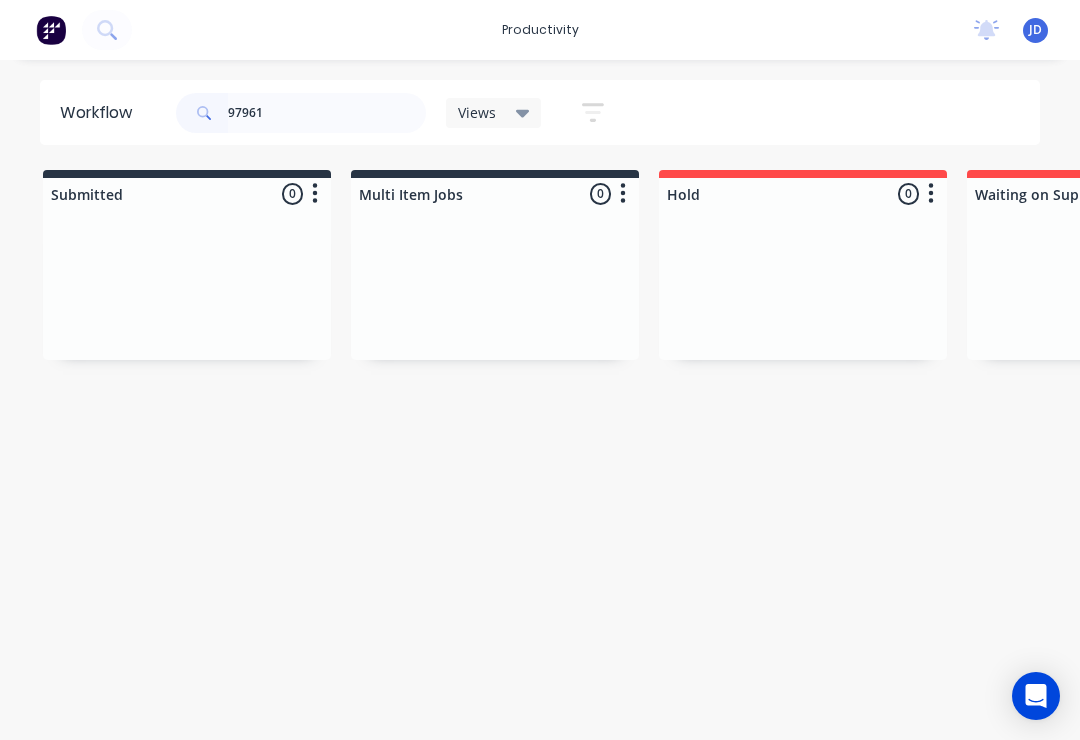 click on "Submitted 0 Sort By Created date Required date Order number Customer name Most recent Multi Item Jobs 0 Sort By Created date Required date Order number Customer name Most recent Hold 0 Sort By Created date Required date Order number Customer name Most recent Waiting on Supplier 0 Sort By Created date Required date Order number Customer name Most recent Waiting Artwork 0 Sort By Created date Required date Order number Customer name Most recent Art 0 Sort By Created date Required date Order number Customer name Most recent Waiting Approval 0 Sort By Created date Required date Order number Customer name Most recent Approved 0 Sort By Created date Required date Order number Customer name Most recent Print- R2R 0 Sort By Created date Required date Order number Customer name Most recent Print - Fabric 0 Sort By Created date Required date Order number Customer name Most recent Print - Flat Bed 0 Sort By Created date Required date Order number Customer name Most recent Print - Mutoh 0 Sort By Created date Most recent" at bounding box center [3827, 314] 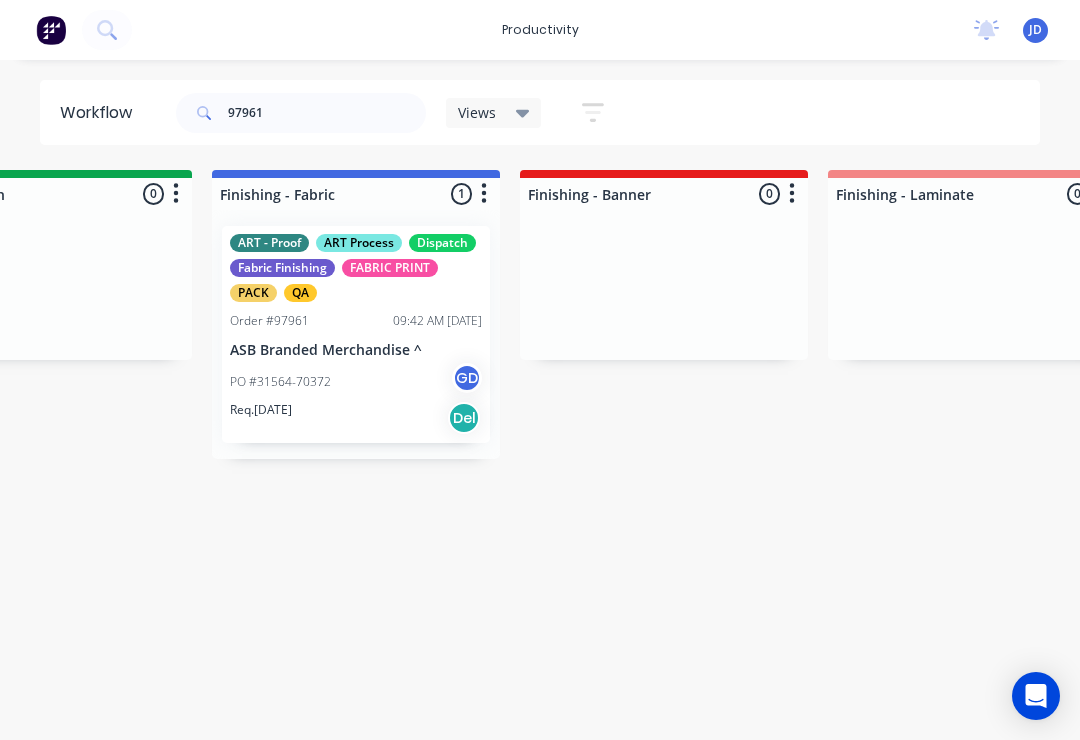 scroll, scrollTop: 0, scrollLeft: 3576, axis: horizontal 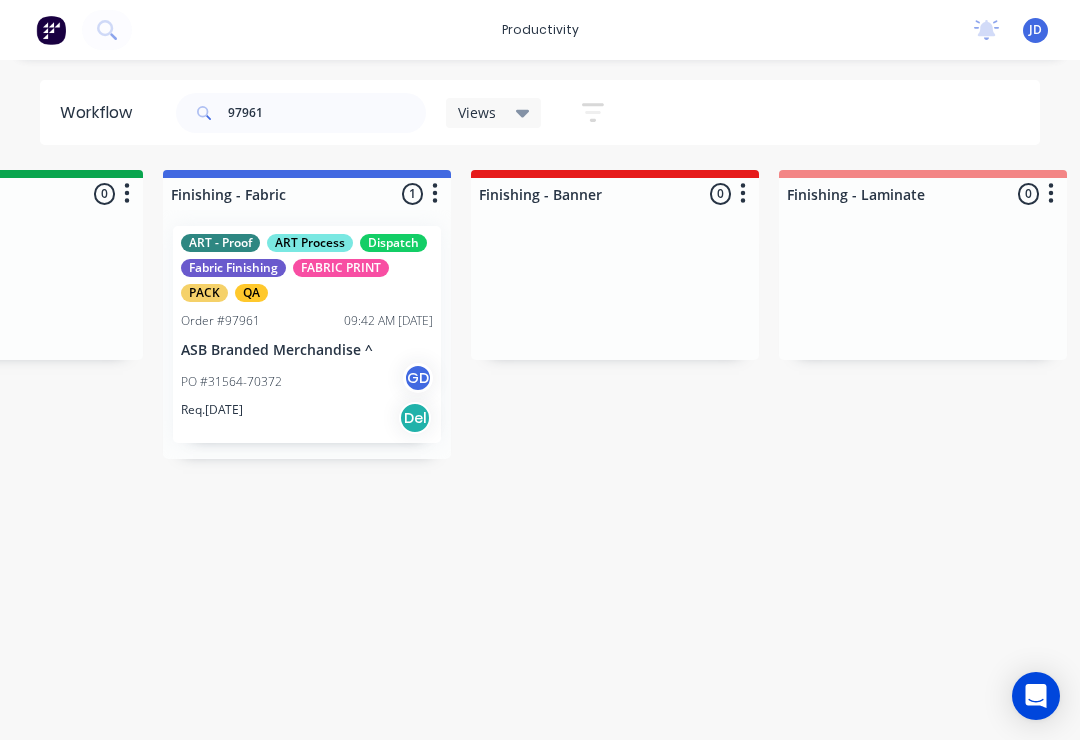 click on "ASB Branded Merchandise ^" at bounding box center (307, 350) 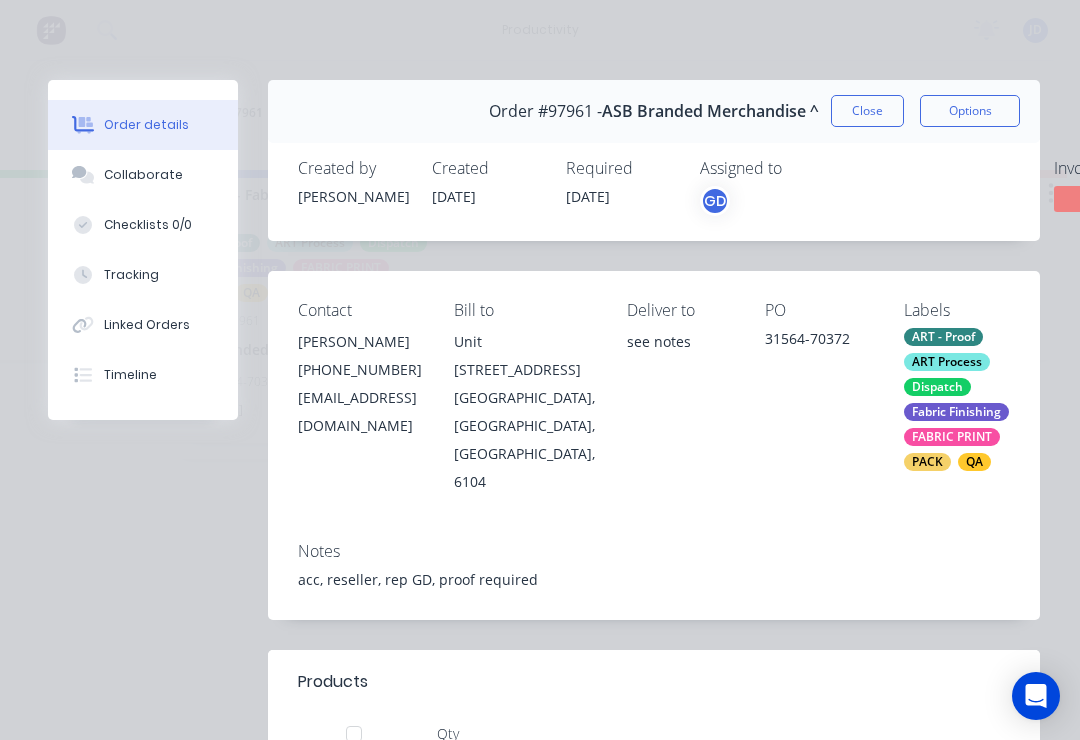scroll, scrollTop: 0, scrollLeft: 0, axis: both 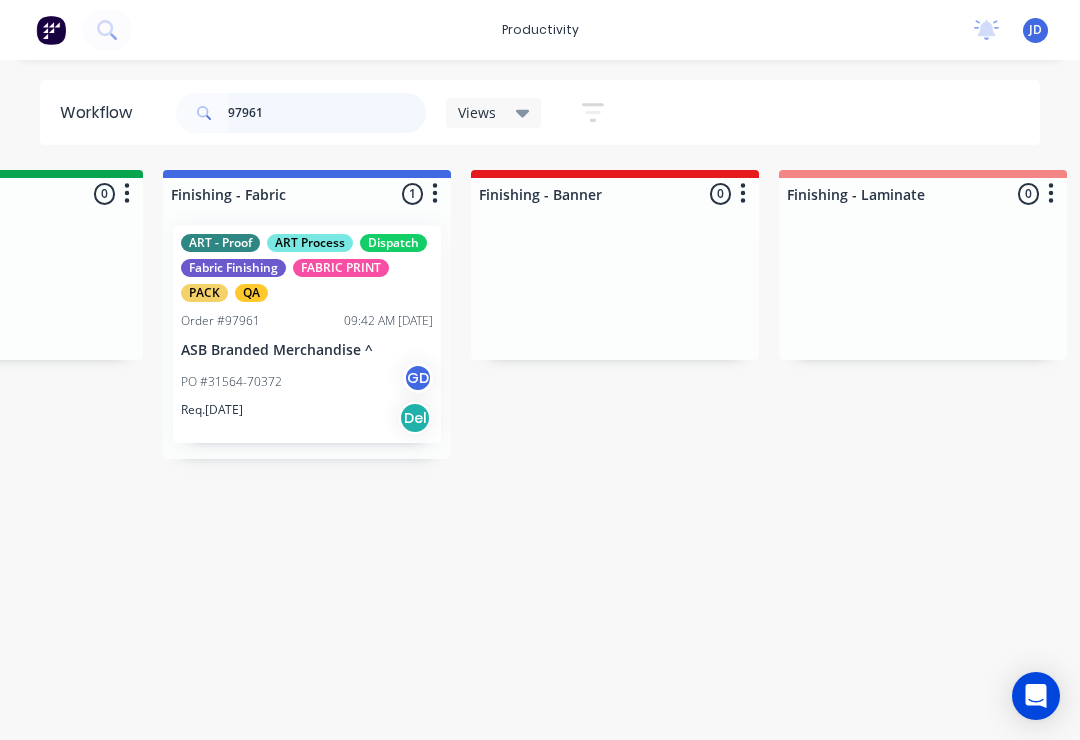 click on "97961" at bounding box center (327, 113) 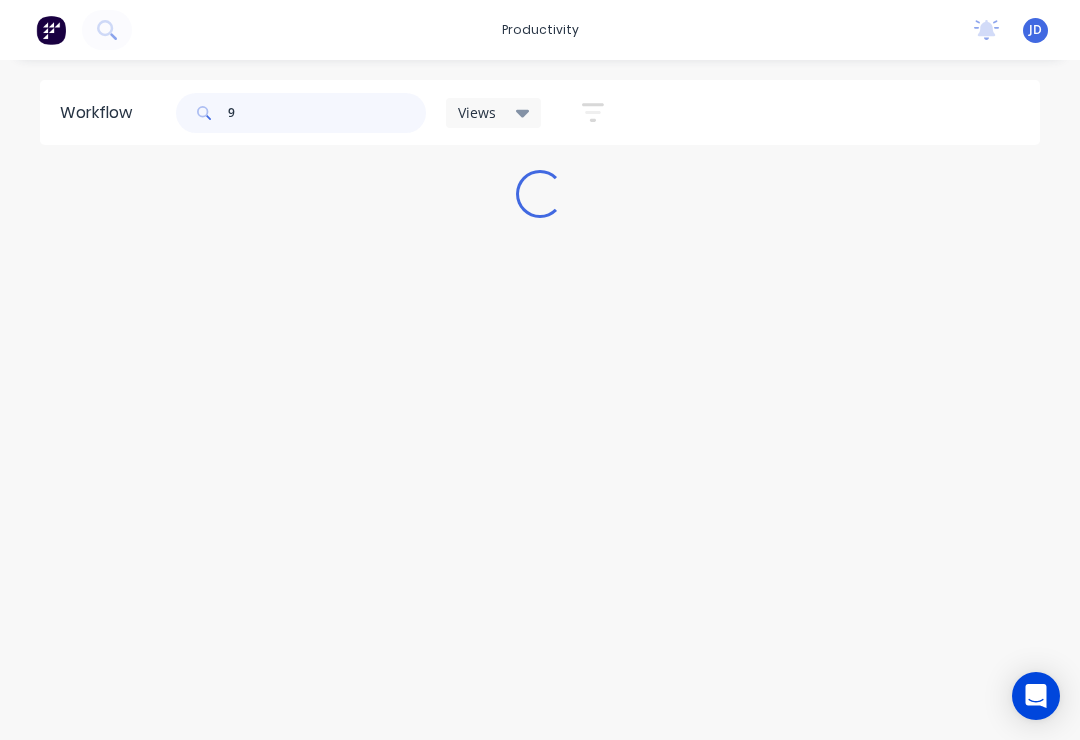 scroll, scrollTop: 0, scrollLeft: 0, axis: both 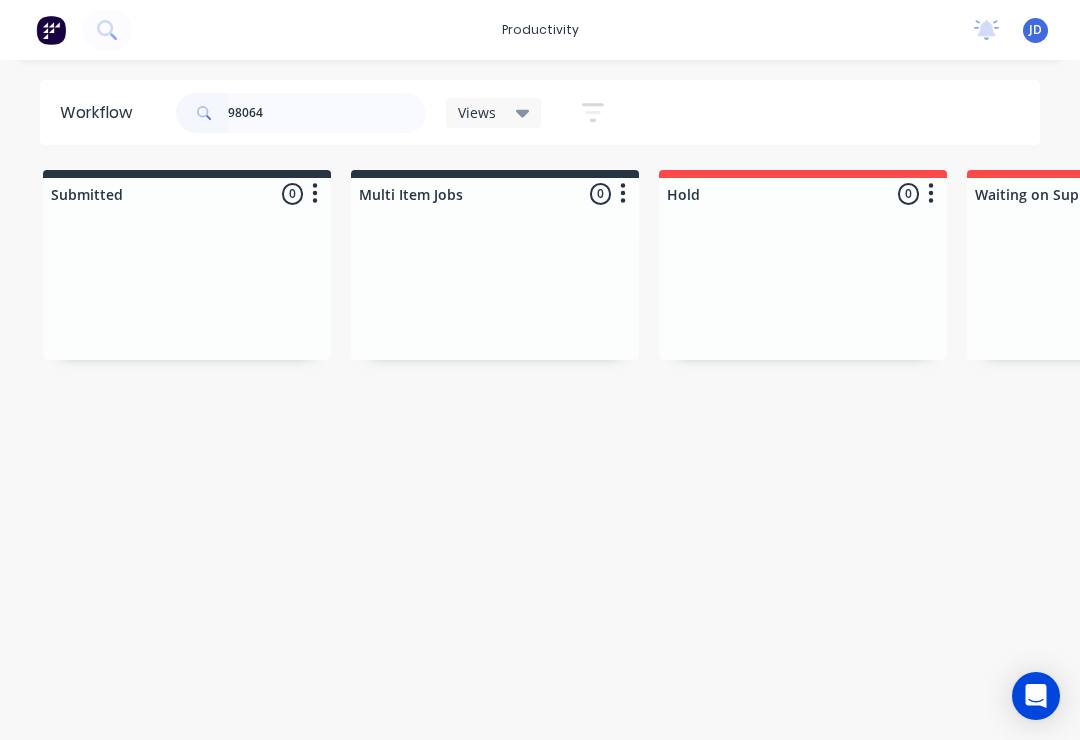 click on "Submitted 0 Sort By Created date Required date Order number Customer name Most recent Multi Item Jobs 0 Sort By Created date Required date Order number Customer name Most recent Hold 0 Sort By Created date Required date Order number Customer name Most recent Waiting on Supplier 0 Sort By Created date Required date Order number Customer name Most recent Waiting Artwork 0 Sort By Created date Required date Order number Customer name Most recent Art 0 Sort By Created date Required date Order number Customer name Most recent Waiting Approval 0 Sort By Created date Required date Order number Customer name Most recent Approved 0 Sort By Created date Required date Order number Customer name Most recent Print- R2R 0 Sort By Created date Required date Order number Customer name Most recent Print - Fabric 0 Sort By Created date Required date Order number Customer name Most recent Print - Flat Bed 0 Sort By Created date Required date Order number Customer name Most recent Print - Mutoh 0 Sort By Created date Most recent" at bounding box center (3827, 302) 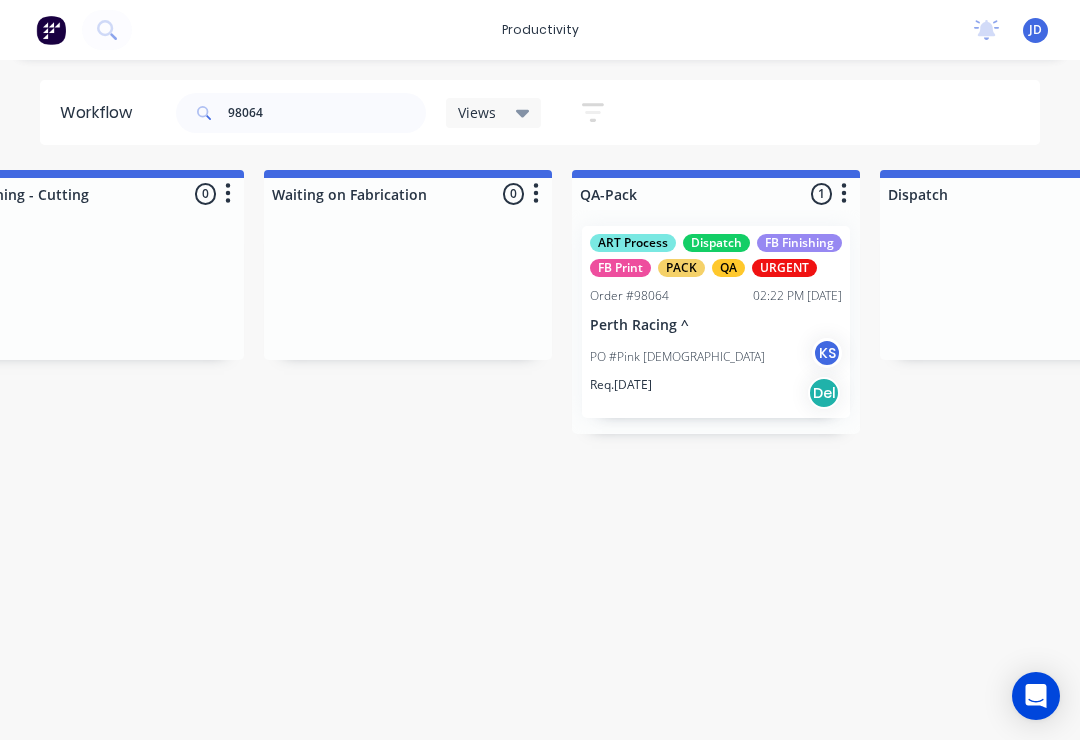 scroll, scrollTop: 0, scrollLeft: 5003, axis: horizontal 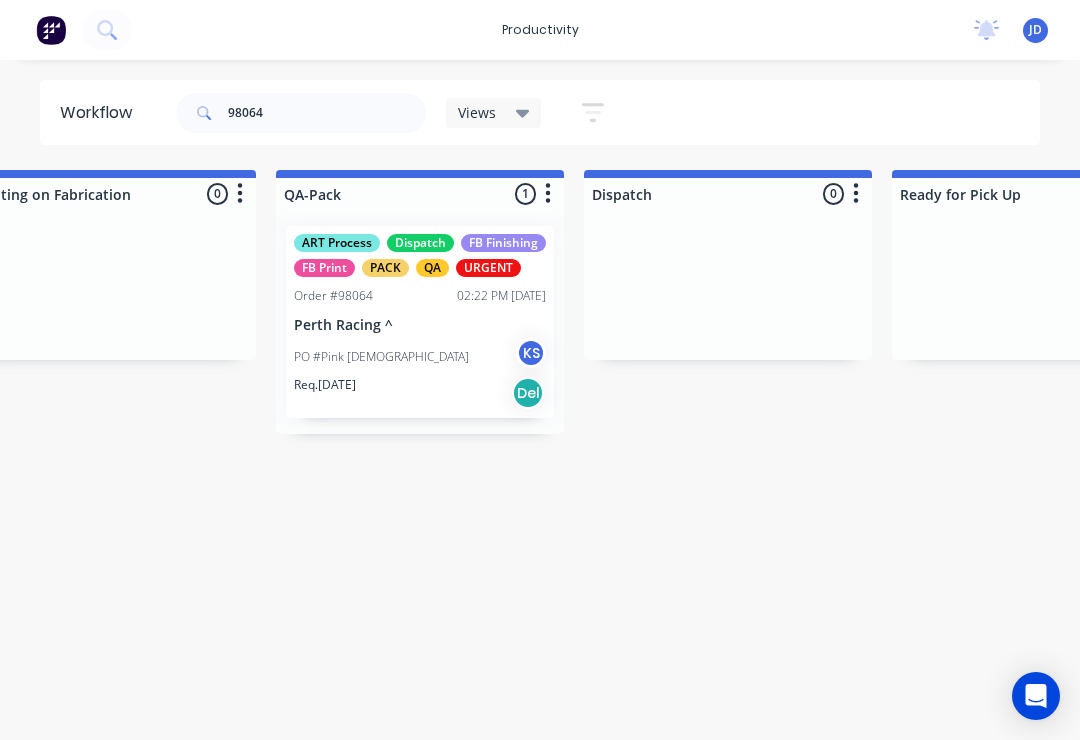 click on "Perth Racing ^" at bounding box center [420, 325] 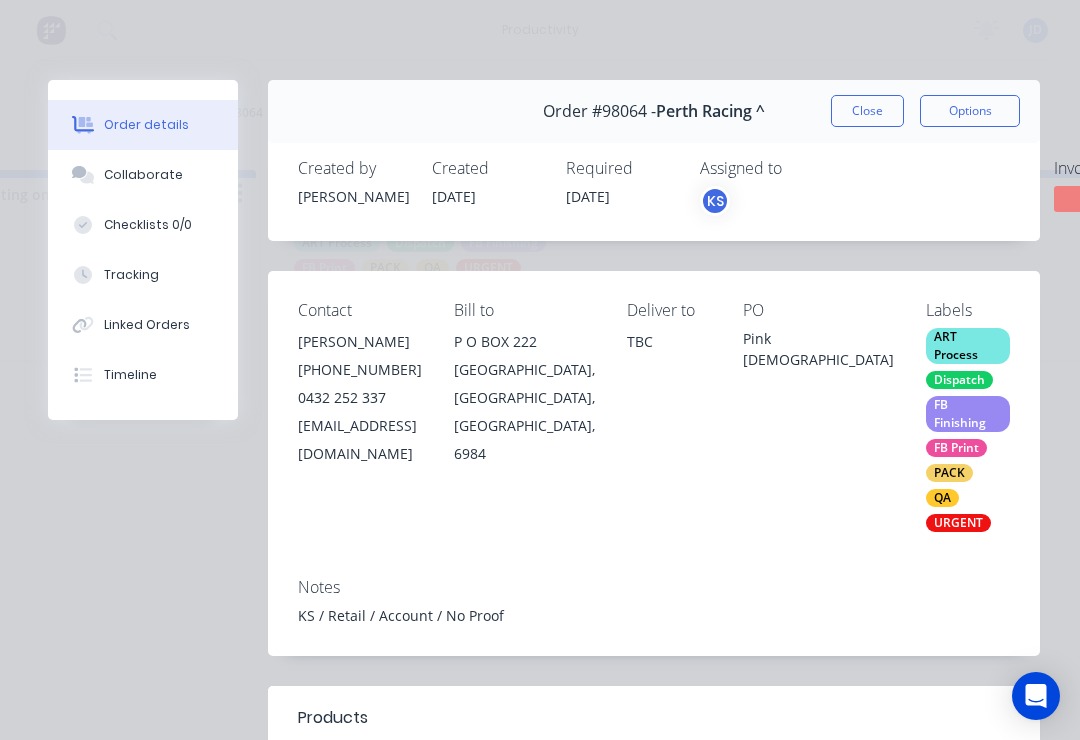 click on "Collaborate" at bounding box center [143, 175] 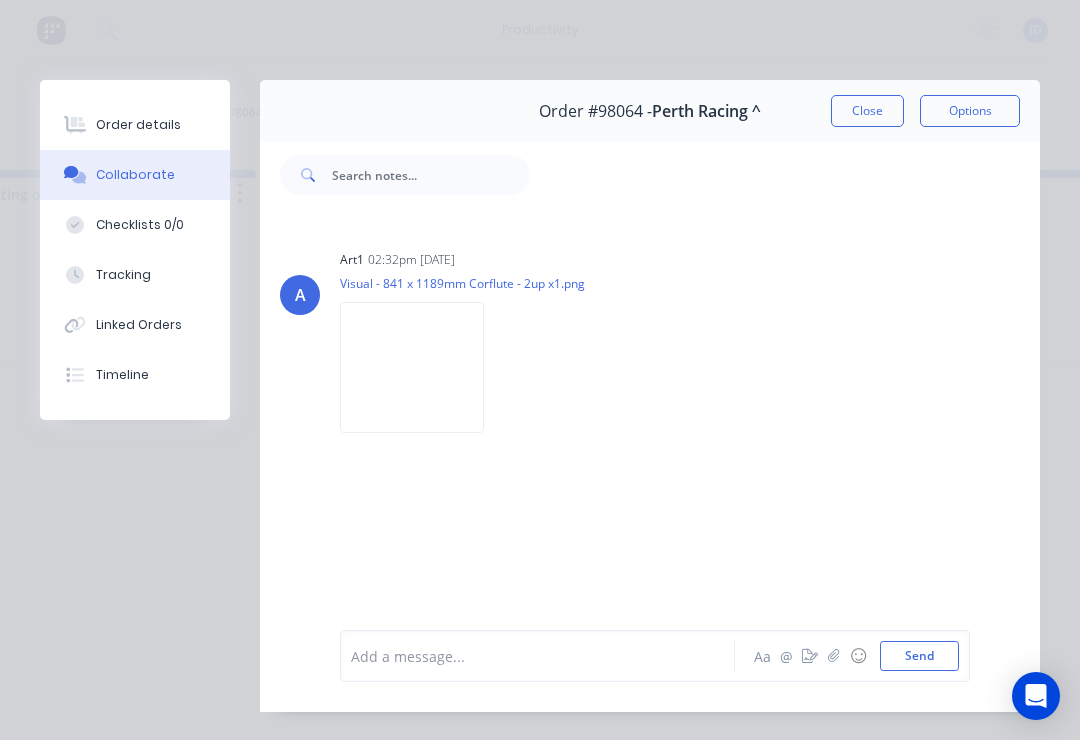 click 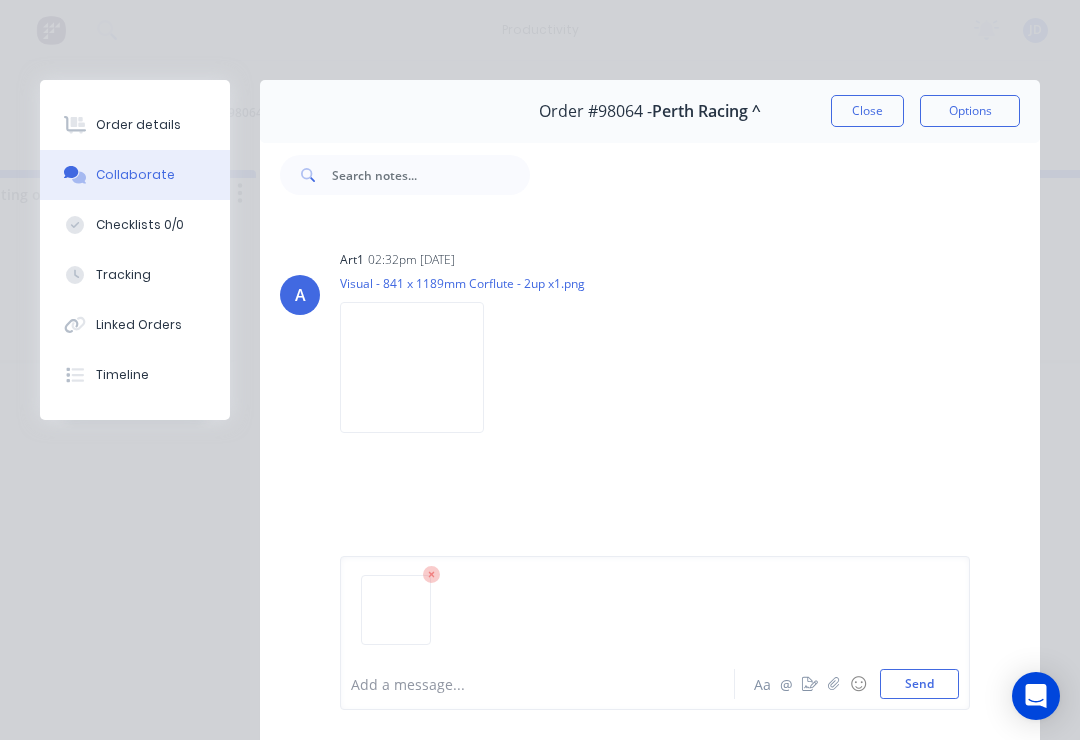 click on "Send" at bounding box center [919, 684] 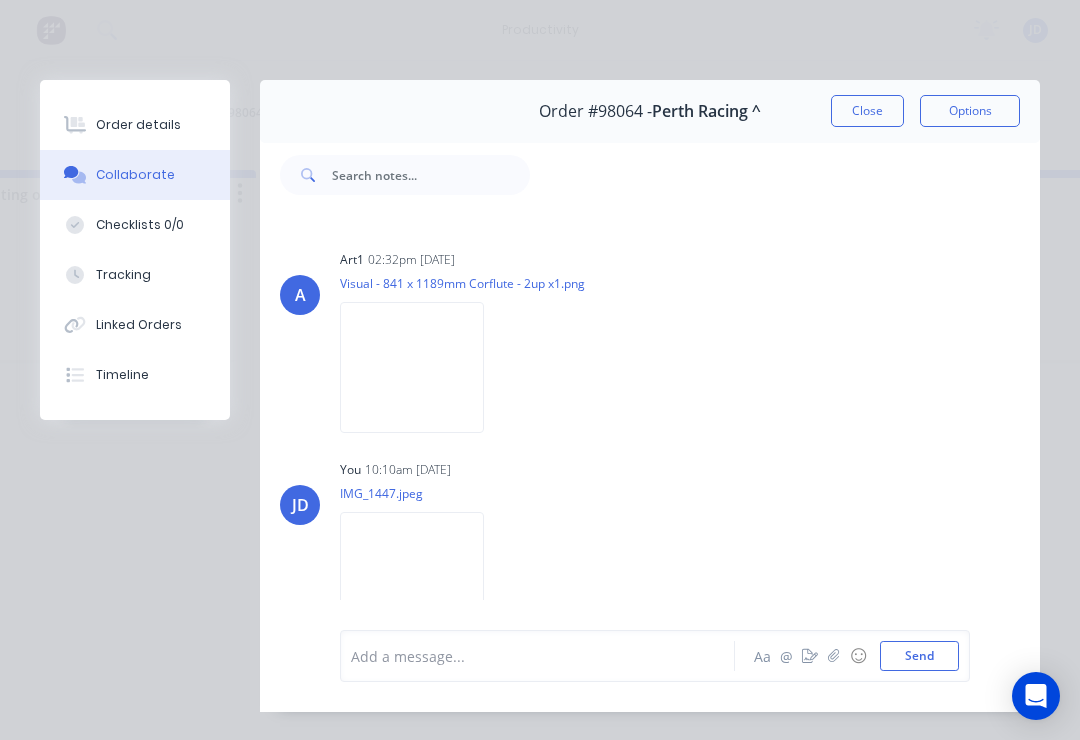 click on "Close" at bounding box center (867, 111) 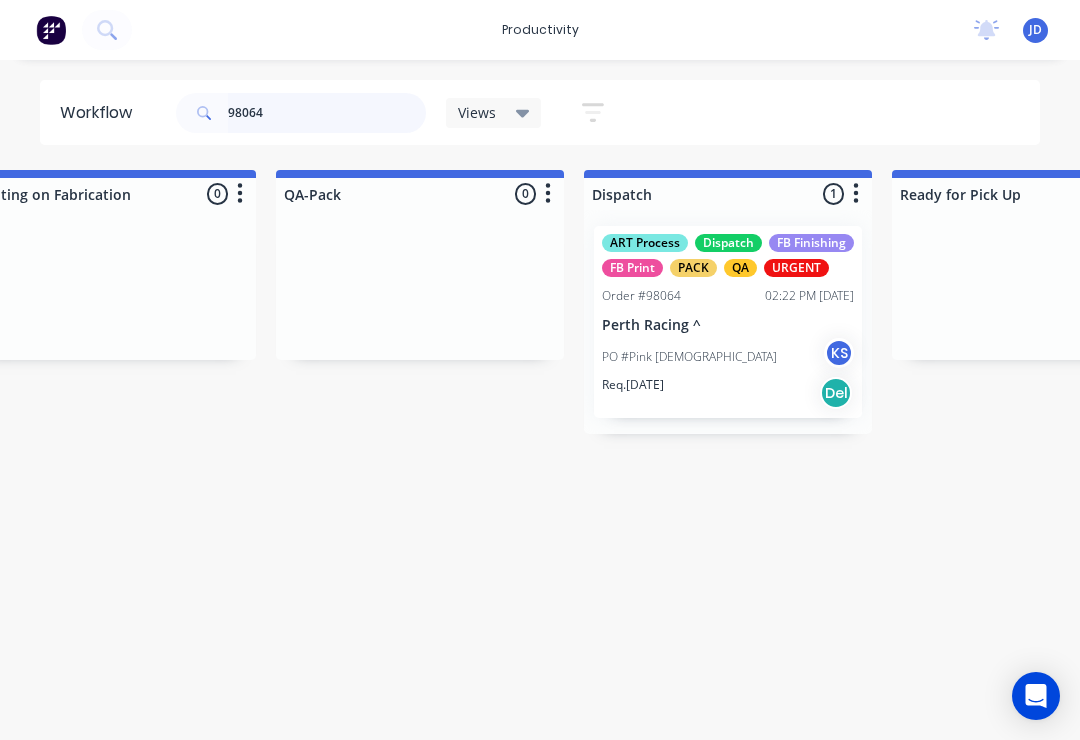 click on "98064" at bounding box center [327, 113] 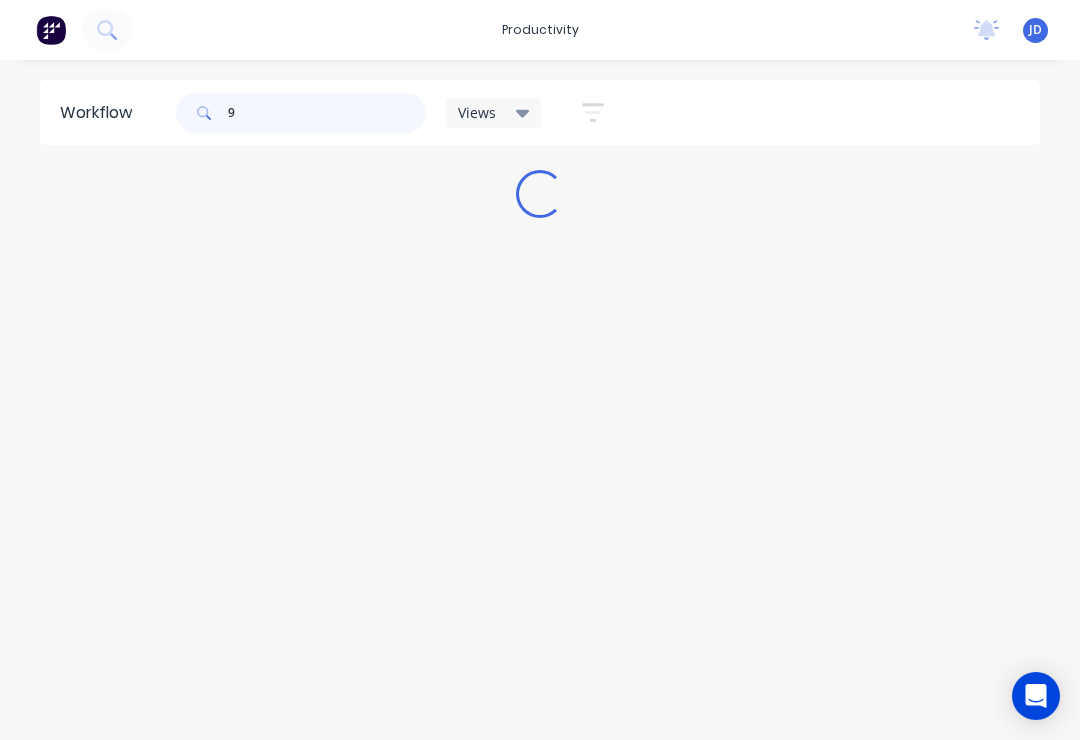 scroll, scrollTop: 0, scrollLeft: 0, axis: both 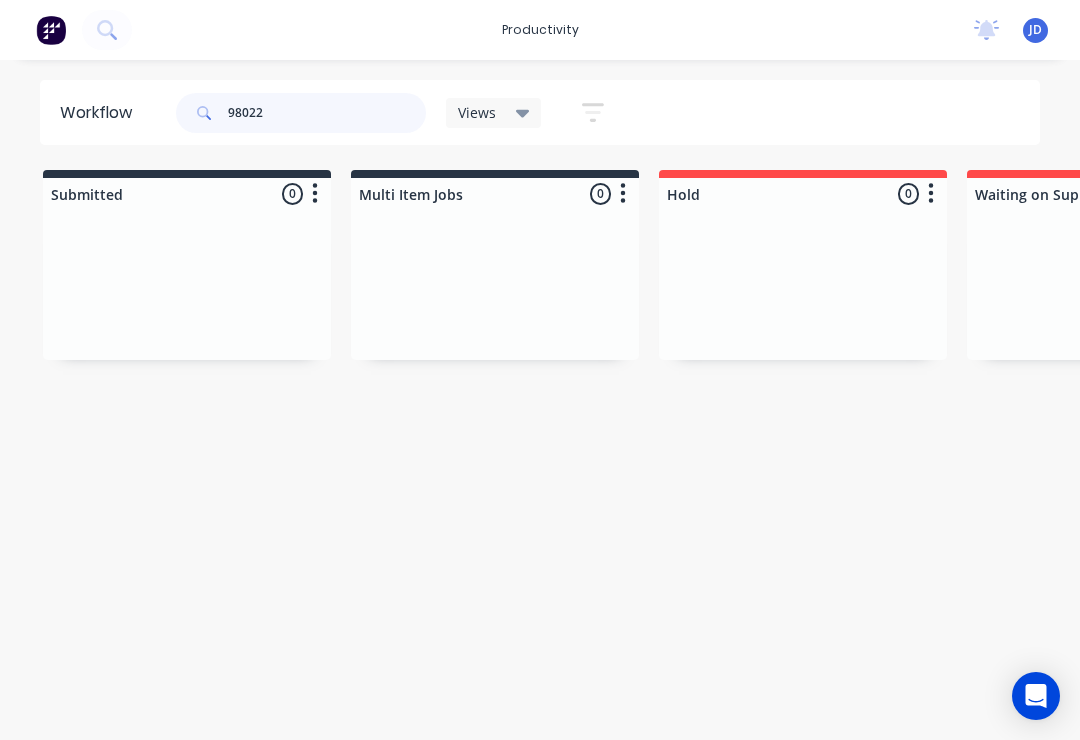 type on "98022" 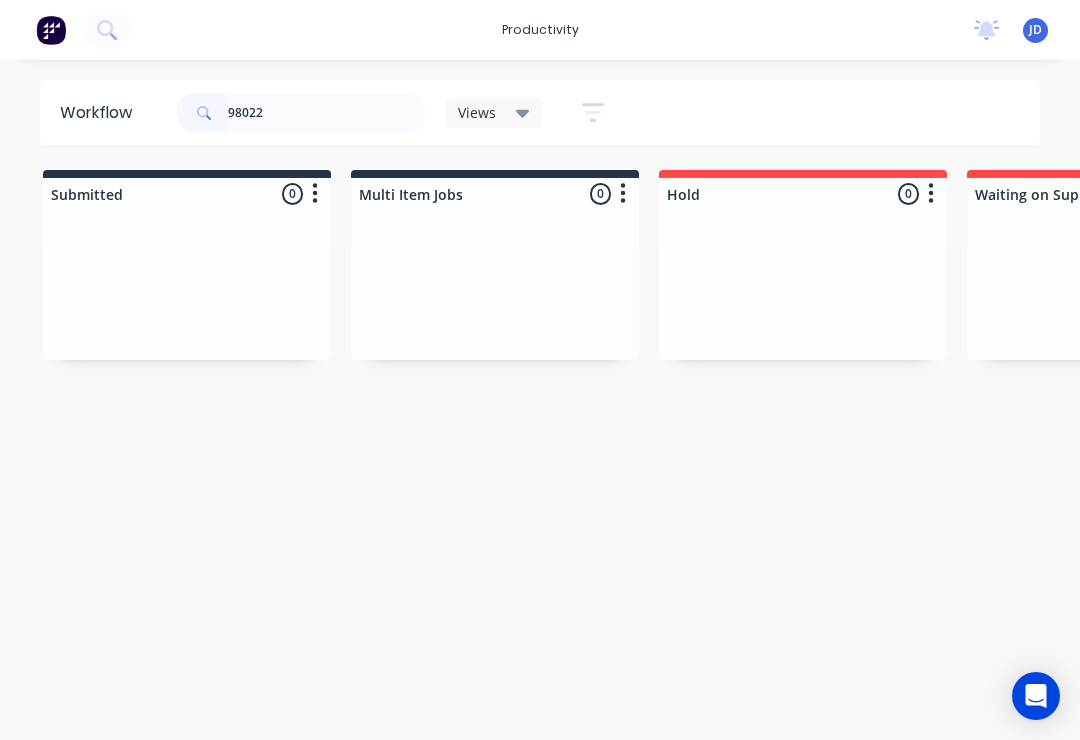click on "Submitted 0 Sort By Created date Required date Order number Customer name Most recent Multi Item Jobs 0 Sort By Created date Required date Order number Customer name Most recent Hold 0 Sort By Created date Required date Order number Customer name Most recent Waiting on Supplier 0 Sort By Created date Required date Order number Customer name Most recent Waiting Artwork 0 Sort By Created date Required date Order number Customer name Most recent Art 0 Sort By Created date Required date Order number Customer name Most recent Waiting Approval 0 Sort By Created date Required date Order number Customer name Most recent Approved 0 Sort By Created date Required date Order number Customer name Most recent Print- R2R 0 Sort By Created date Required date Order number Customer name Most recent Print - Fabric 0 Sort By Created date Required date Order number Customer name Most recent Print - Flat Bed 0 Sort By Created date Required date Order number Customer name Most recent Print - Mutoh 0 Sort By Created date Most recent" at bounding box center (3827, 302) 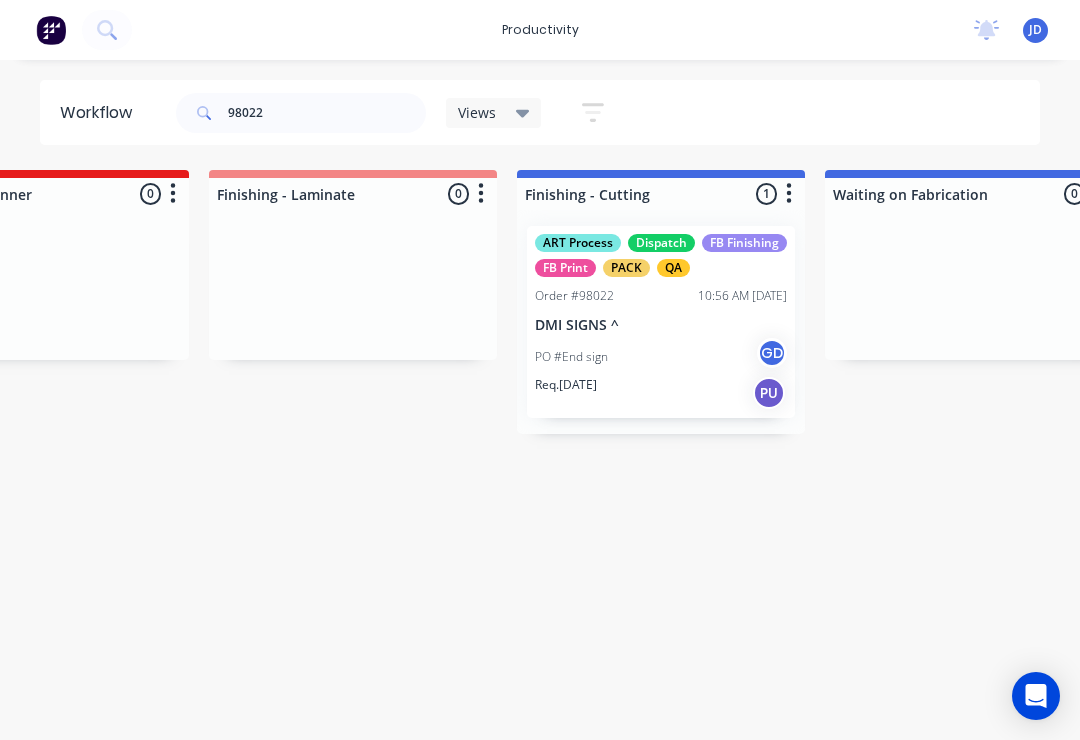 scroll, scrollTop: 0, scrollLeft: 4308, axis: horizontal 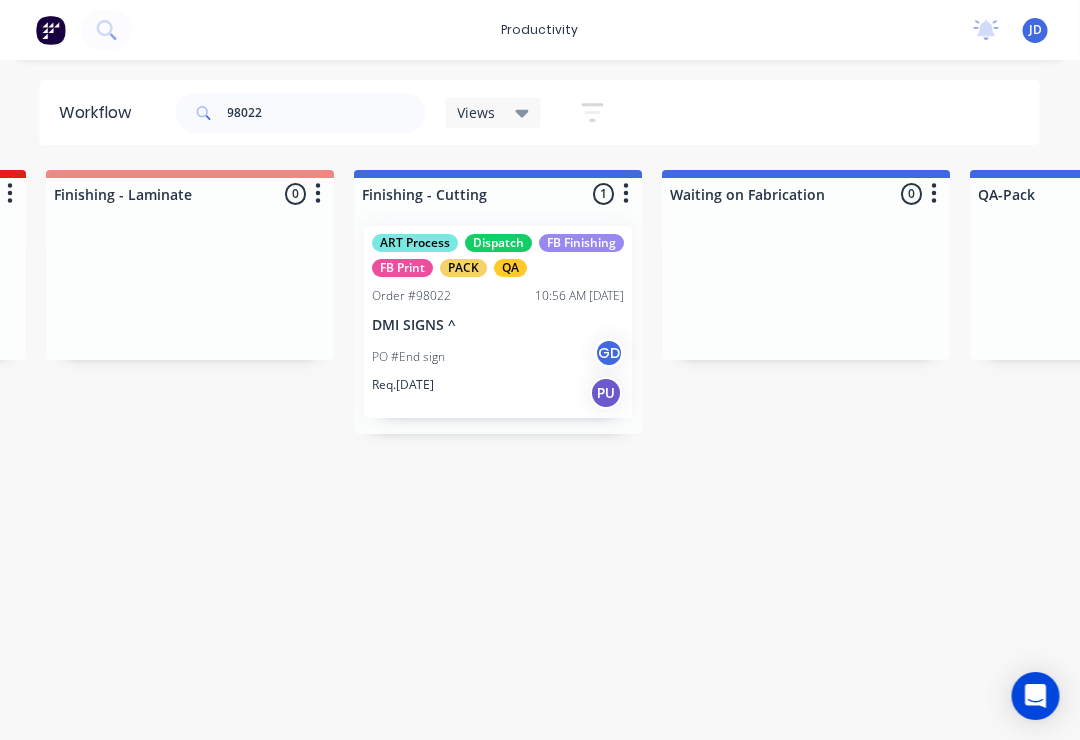 click on "PO #End sign GD" at bounding box center [499, 357] 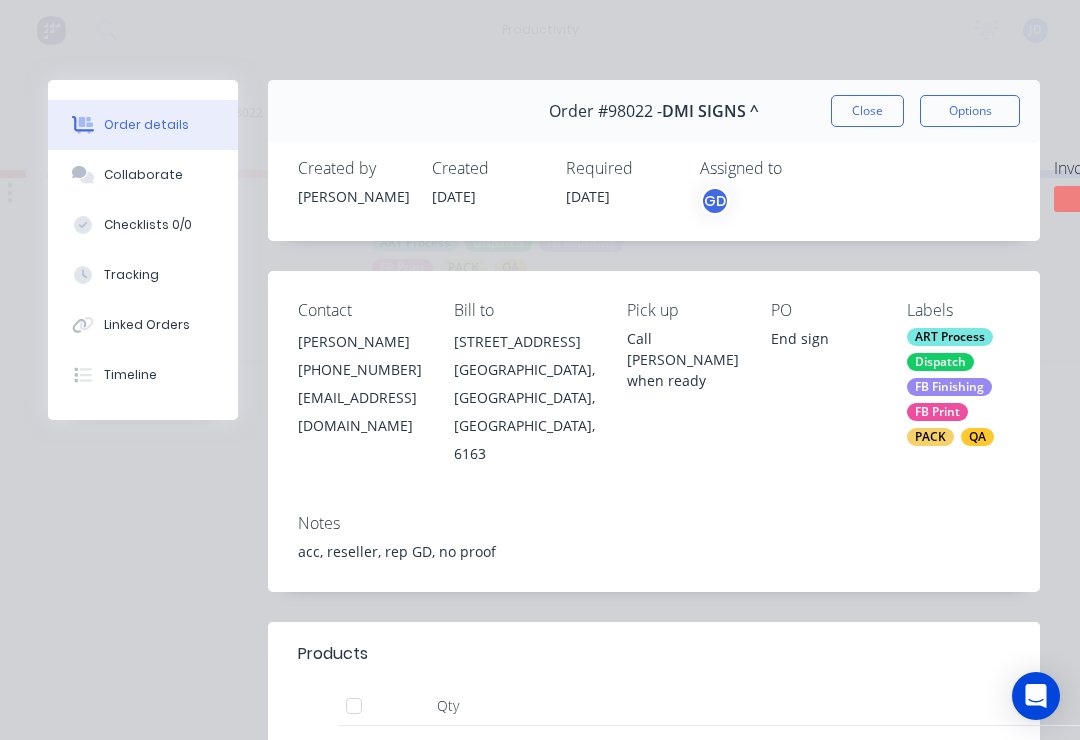 click on "Collaborate" at bounding box center (143, 175) 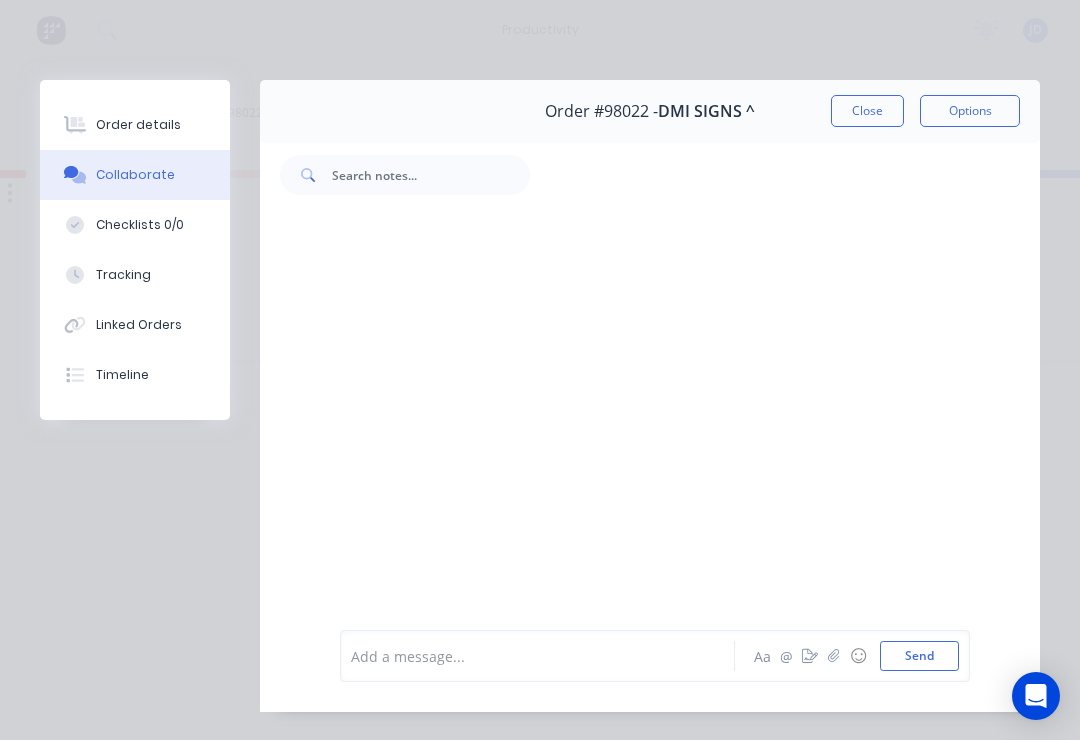click 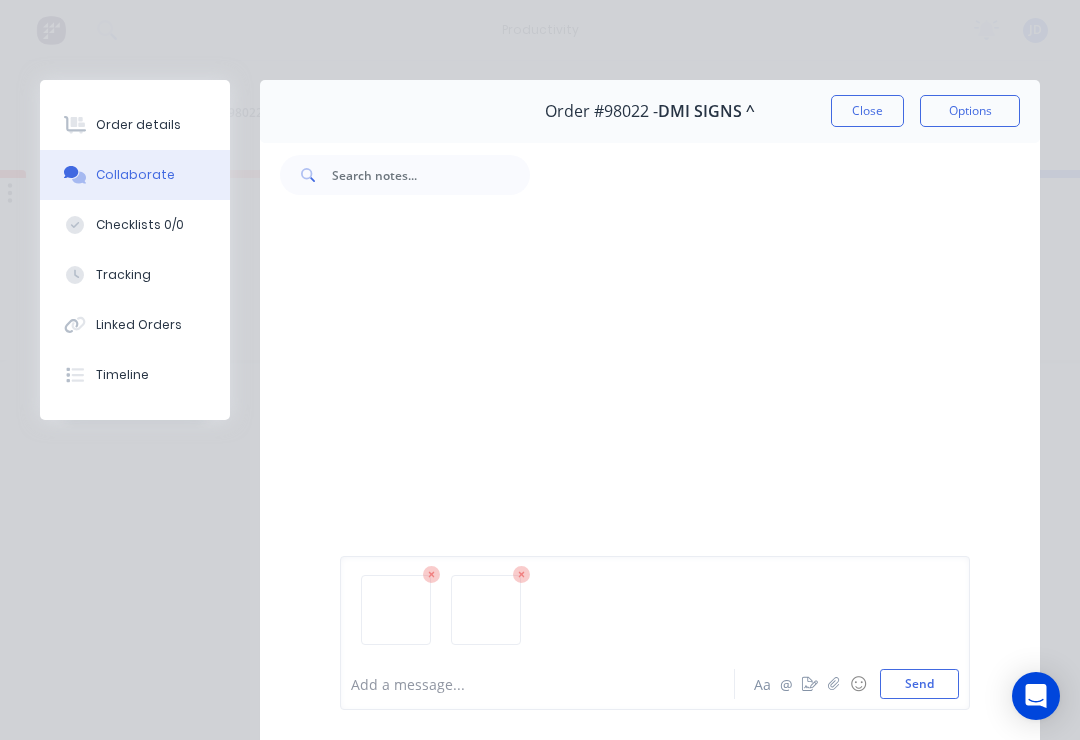 click on "Send" at bounding box center [919, 684] 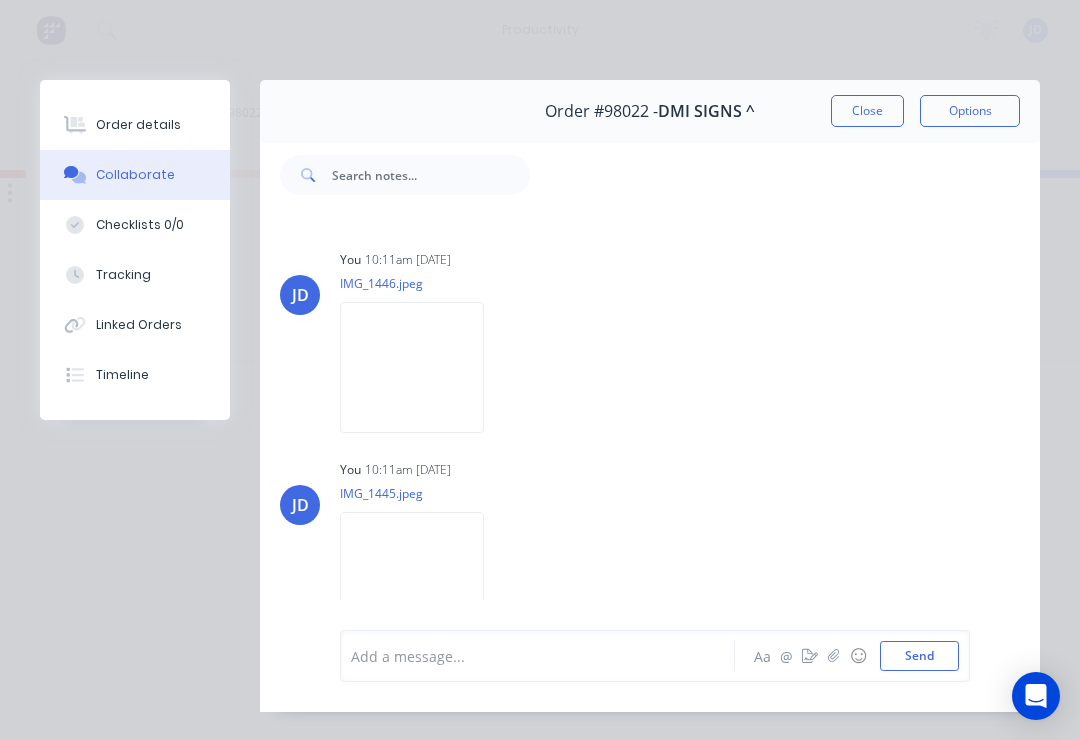 click on "Close" at bounding box center (867, 111) 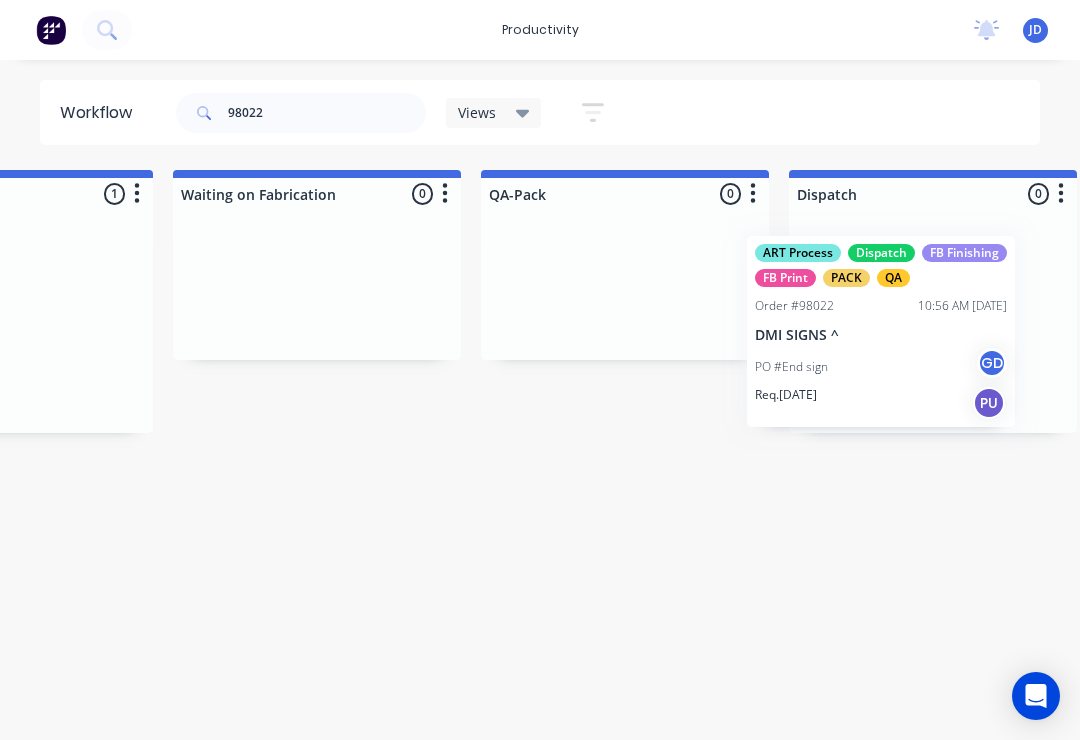 scroll, scrollTop: 0, scrollLeft: 4814, axis: horizontal 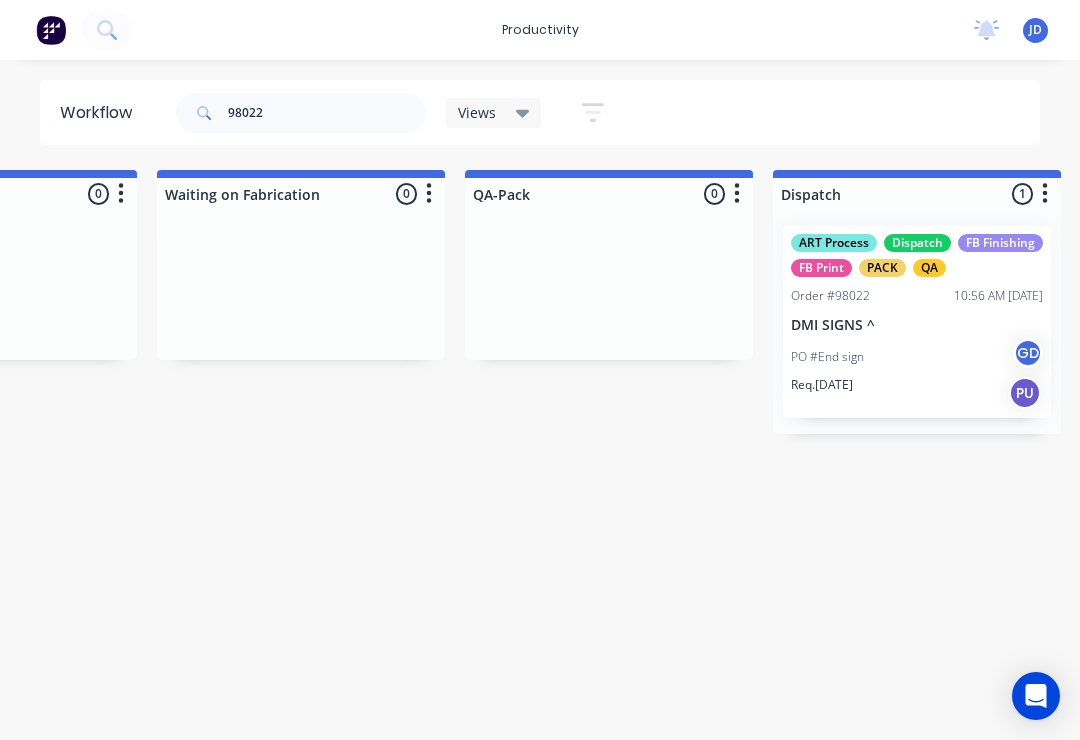 click on "JD" at bounding box center [1035, 30] 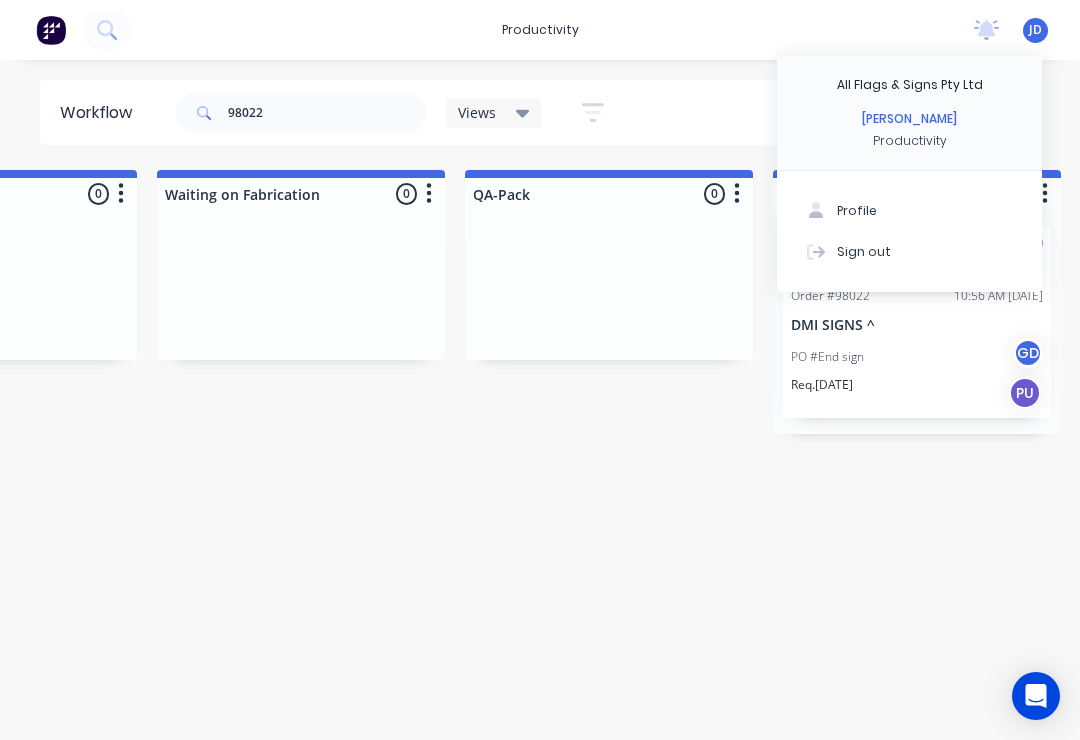click on "Sign out" at bounding box center (864, 251) 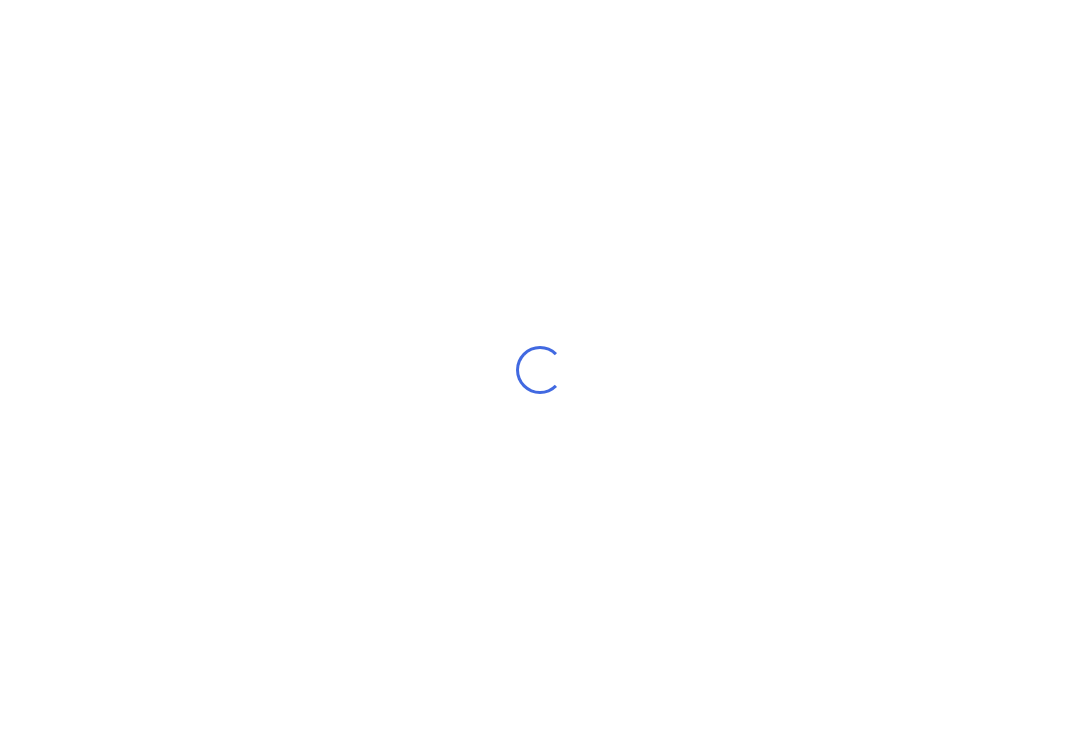 scroll, scrollTop: 0, scrollLeft: 0, axis: both 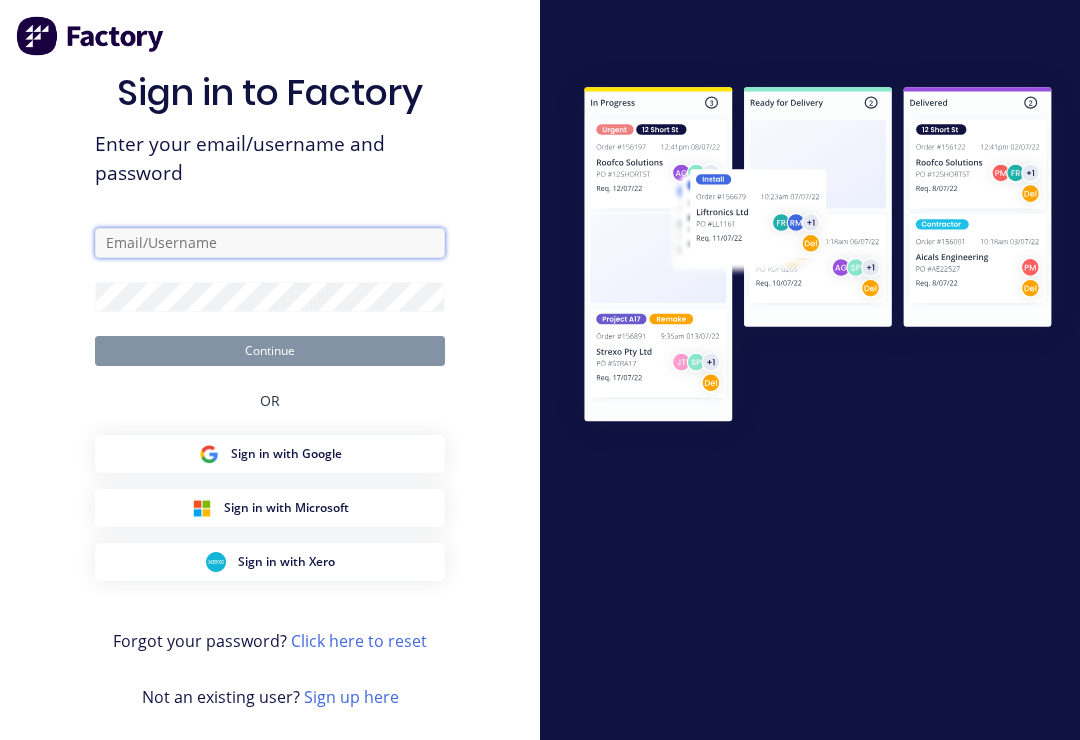 click at bounding box center (270, 243) 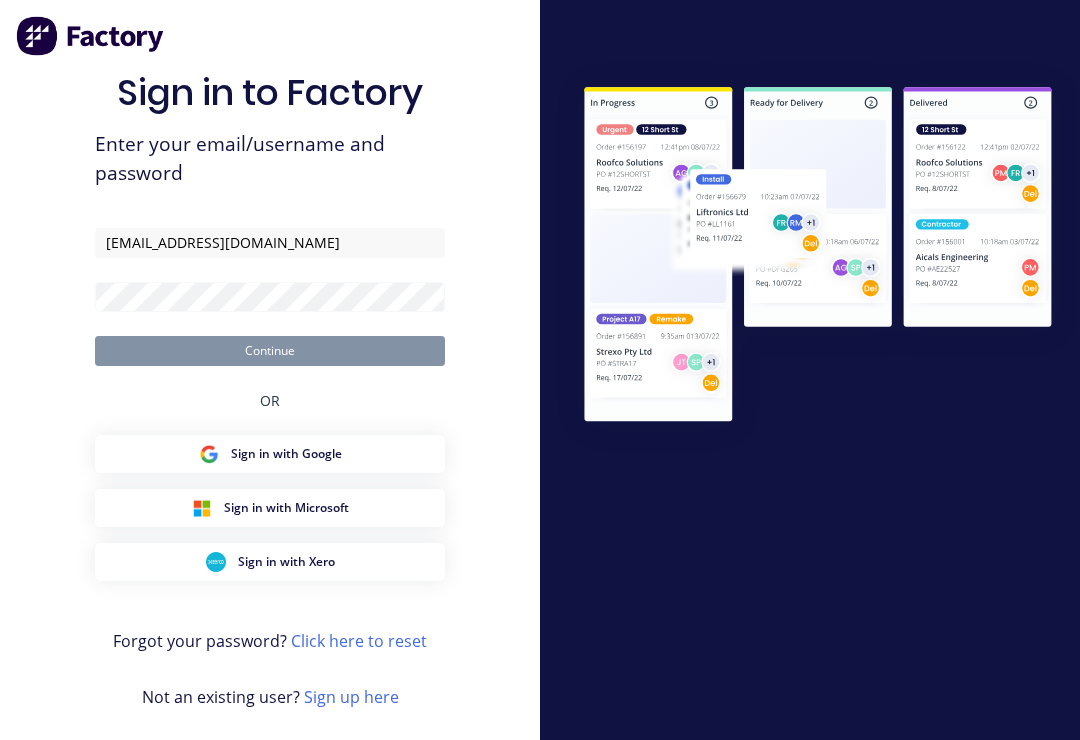 click on "Continue" at bounding box center (270, 351) 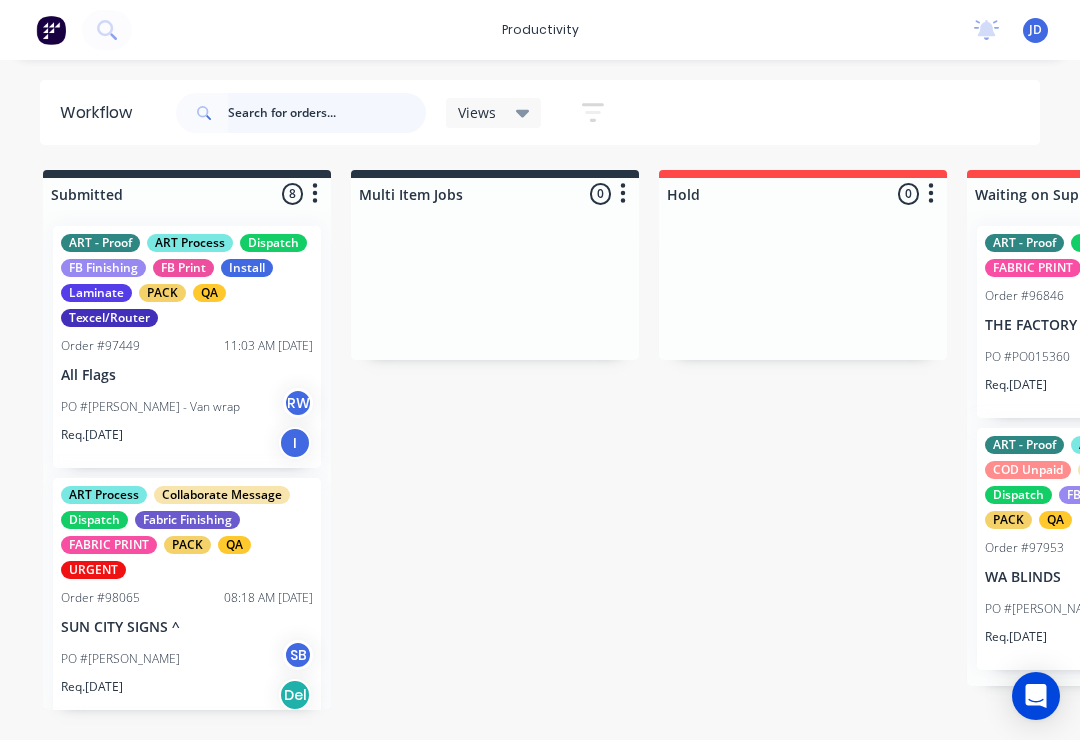click at bounding box center [327, 113] 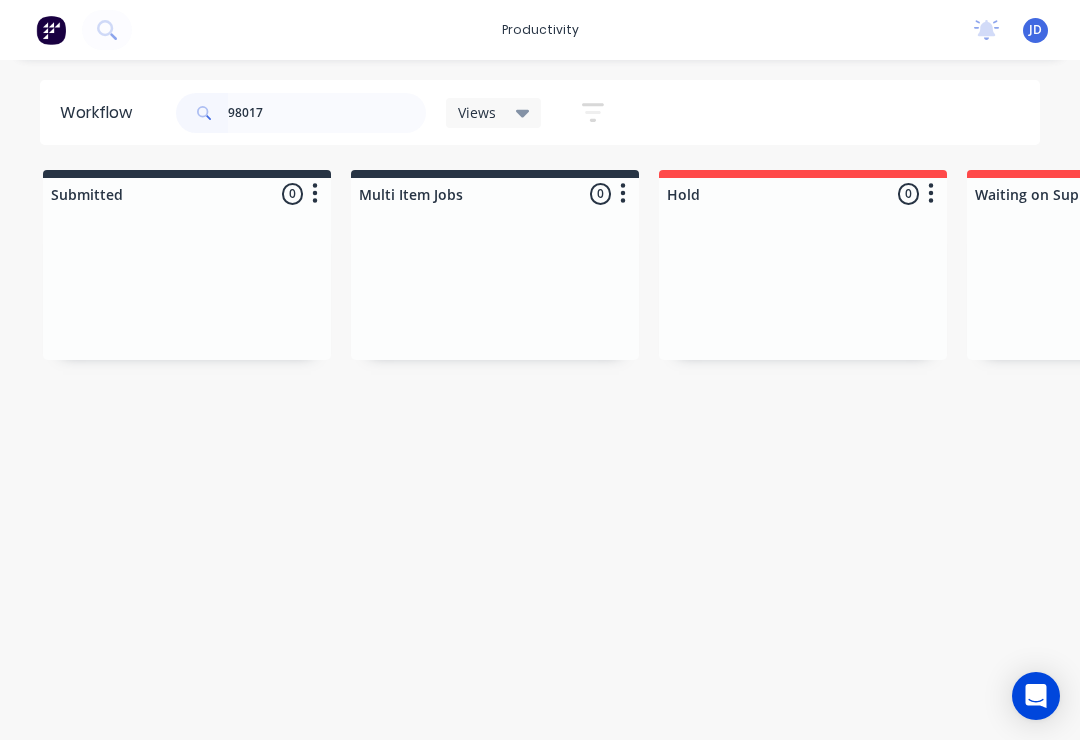 click at bounding box center (187, 285) 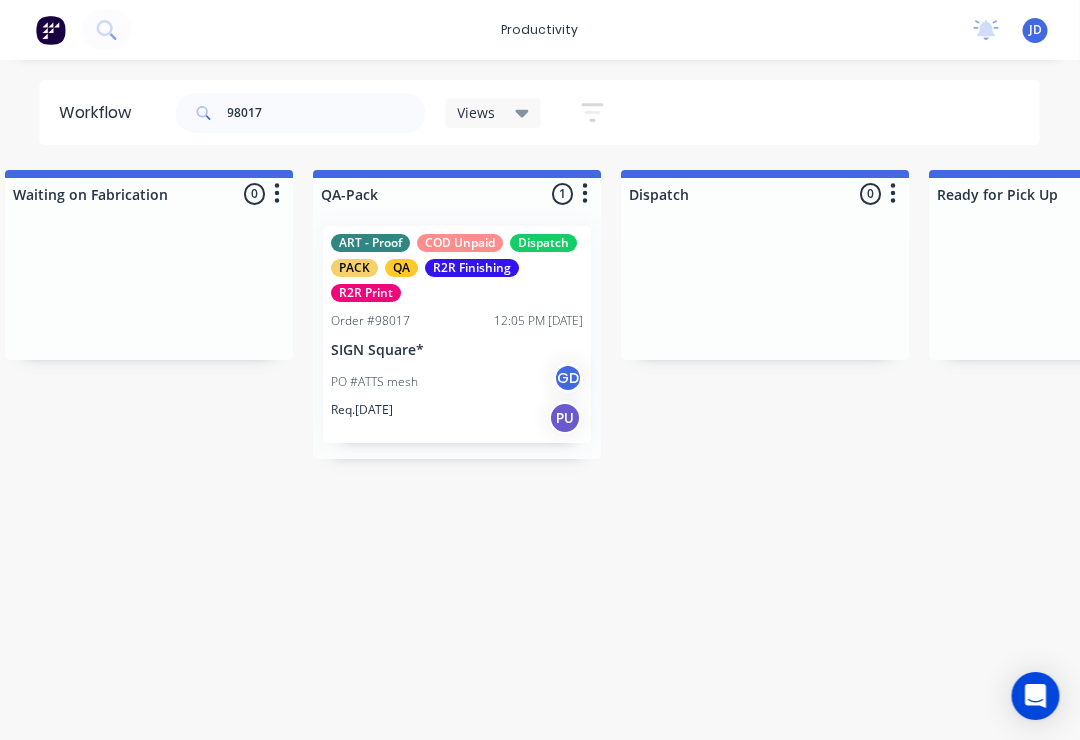 click on "PO #ATTS mesh GD" at bounding box center [458, 382] 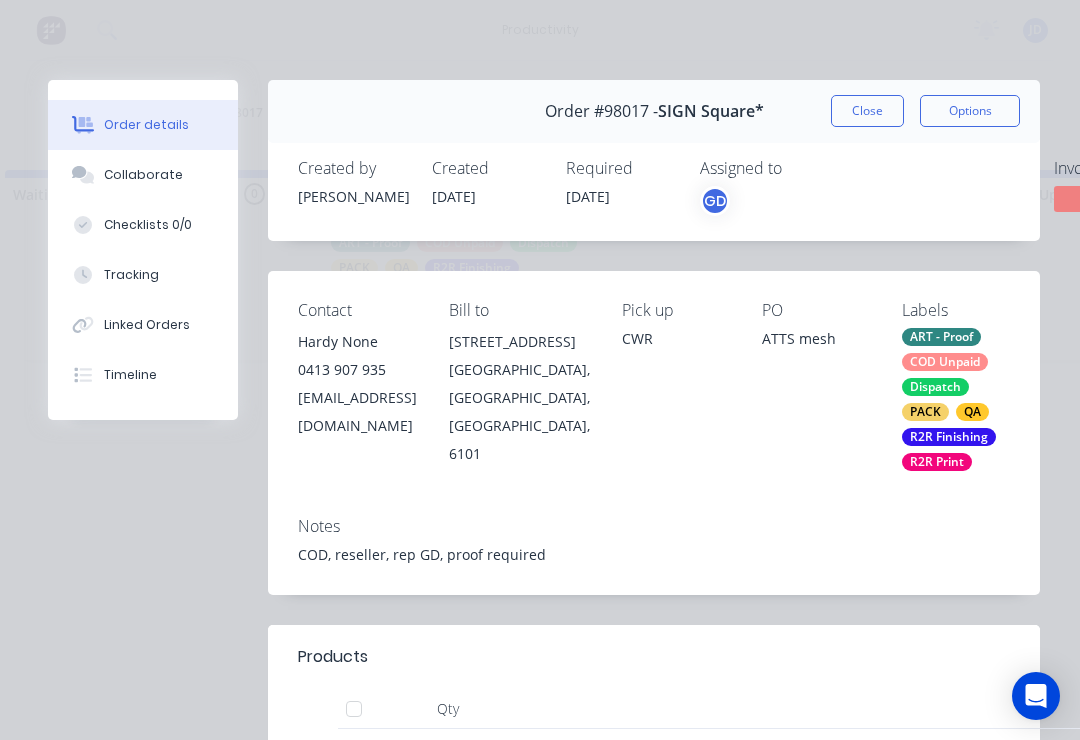 click on "Collaborate" at bounding box center (143, 175) 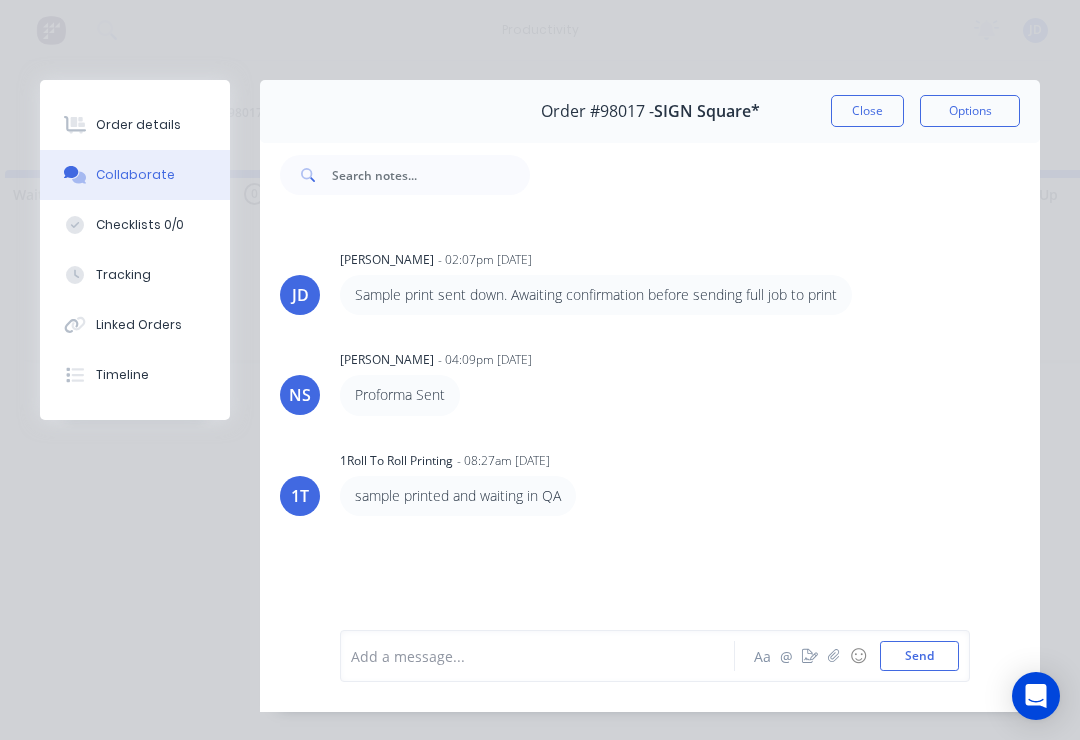 click 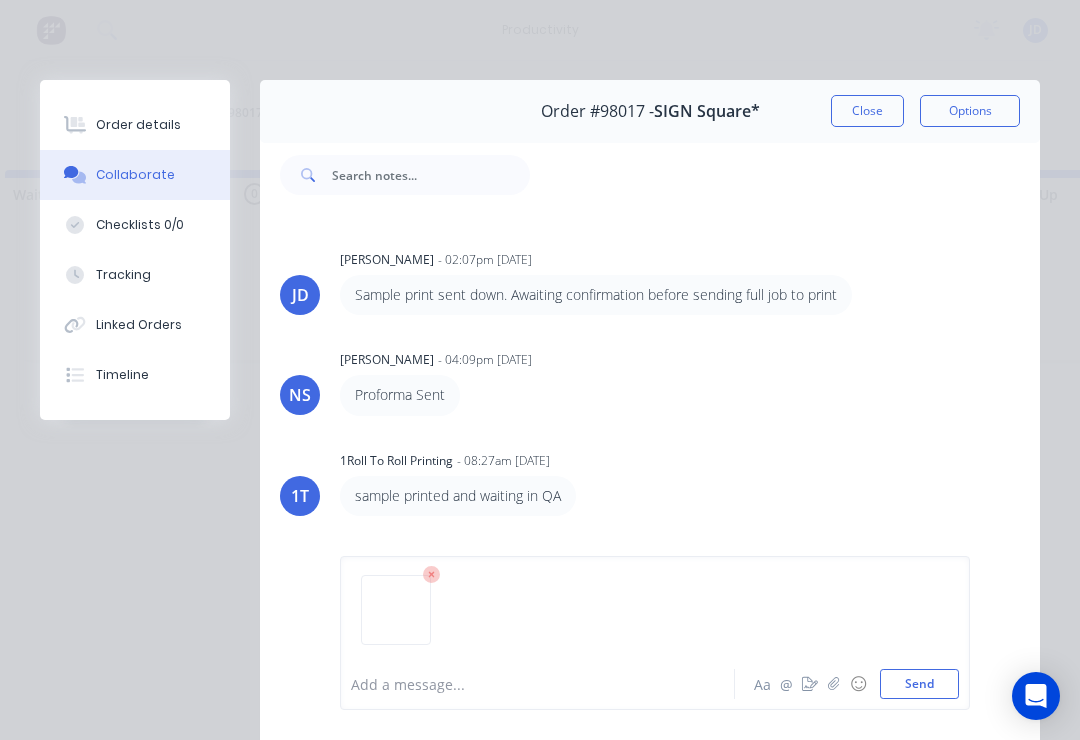 click on "Send" at bounding box center [919, 684] 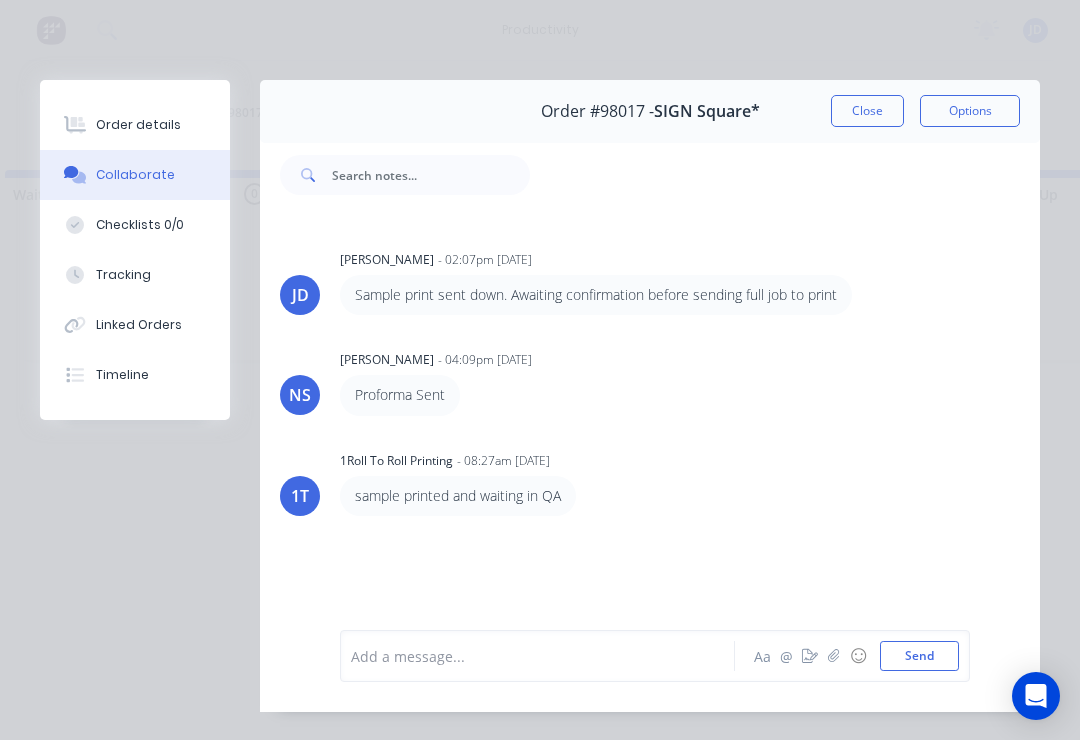 scroll, scrollTop: 80, scrollLeft: 0, axis: vertical 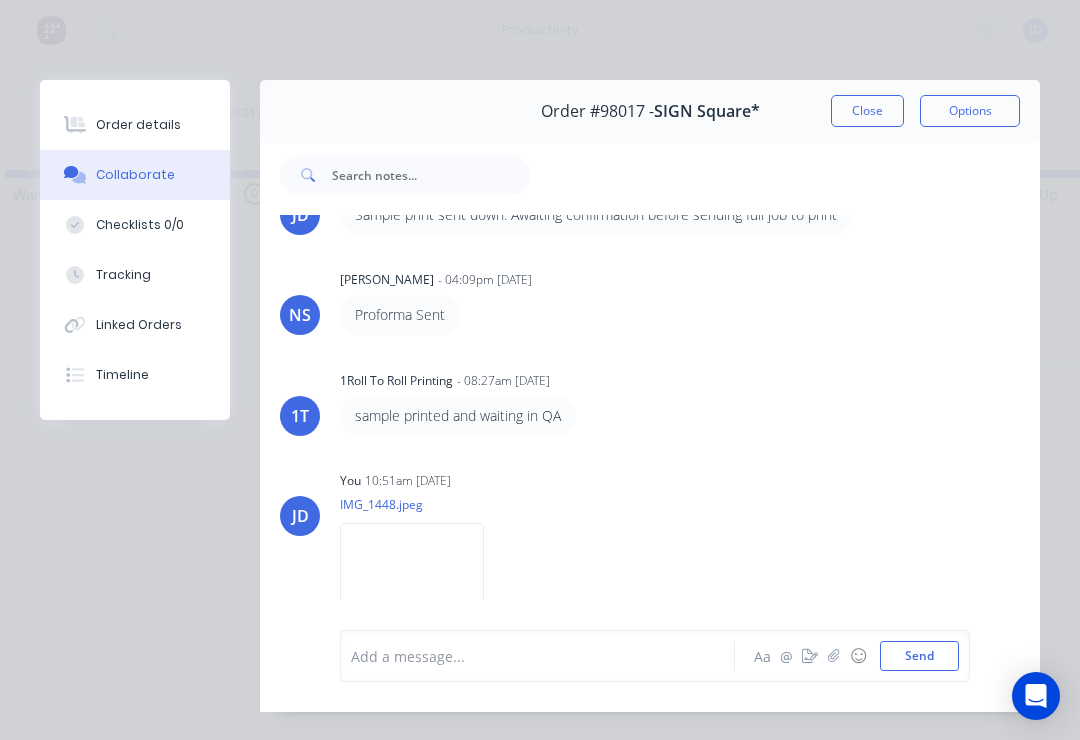 click on "Close" at bounding box center [867, 111] 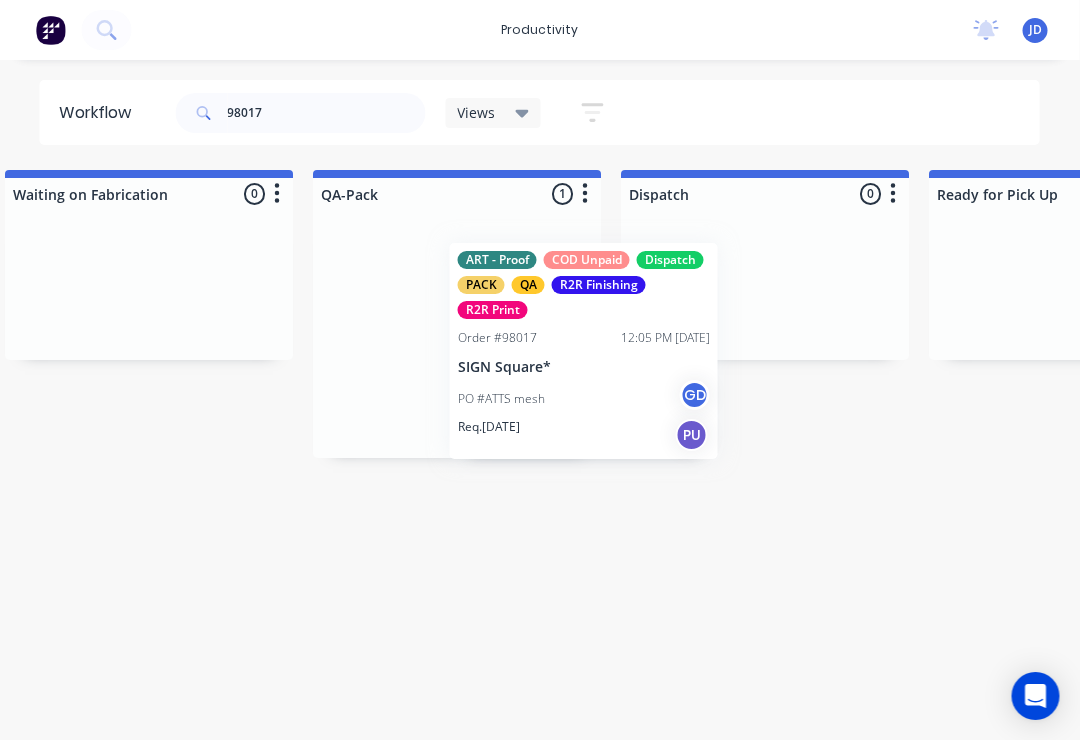 scroll, scrollTop: 0, scrollLeft: 4966, axis: horizontal 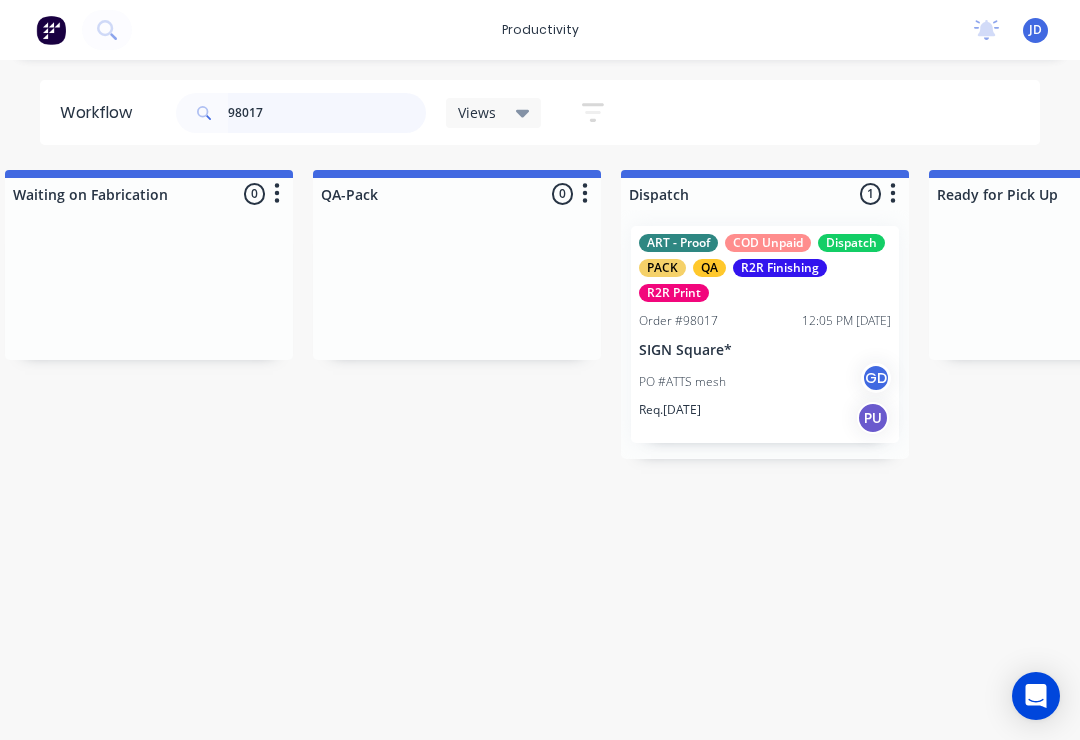 click on "98017" at bounding box center [327, 113] 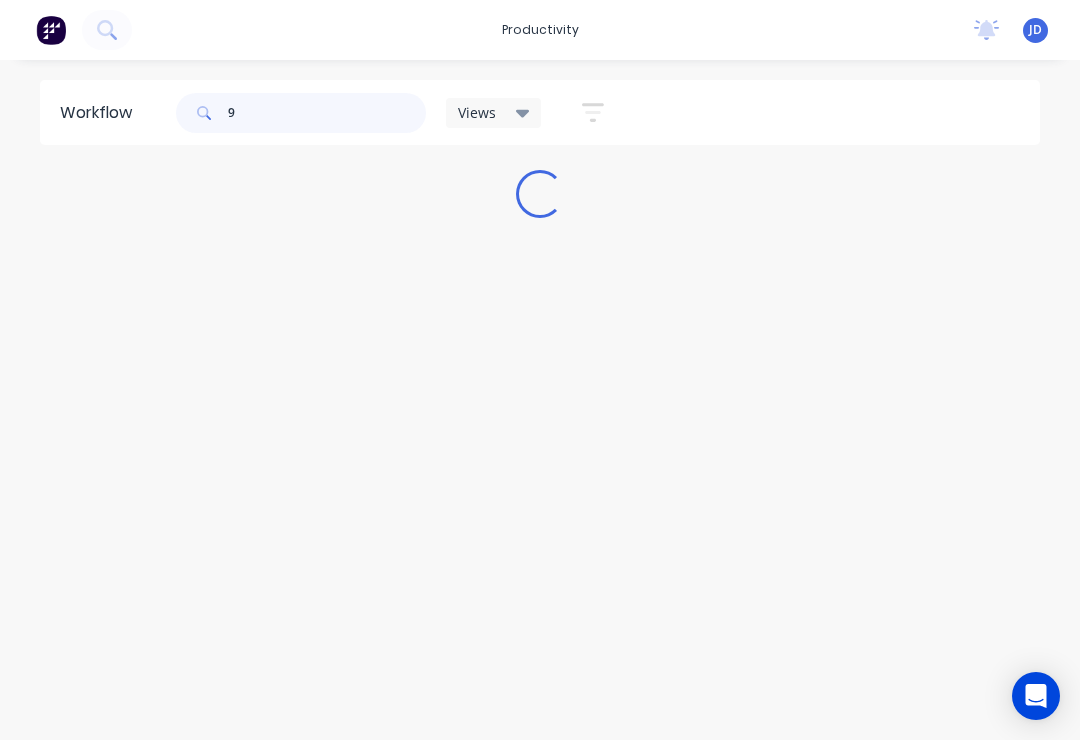 scroll, scrollTop: 0, scrollLeft: 0, axis: both 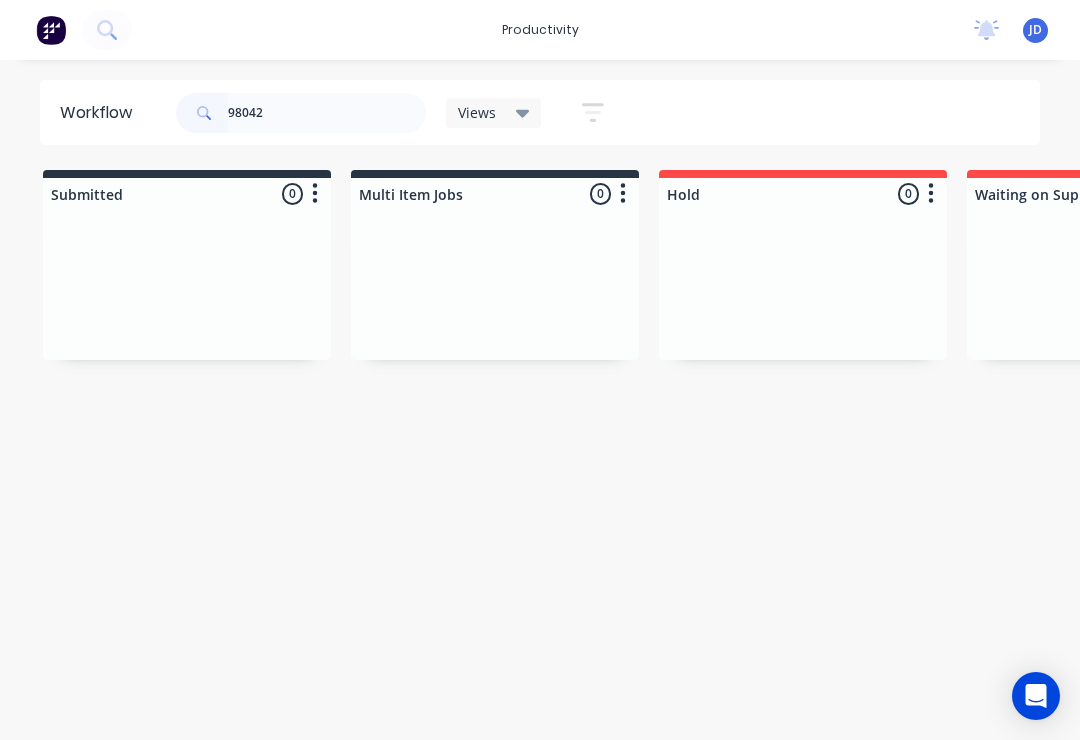 click on "Submitted 0 Sort By Created date Required date Order number Customer name Most recent Multi Item Jobs 0 Sort By Created date Required date Order number Customer name Most recent Hold 0 Sort By Created date Required date Order number Customer name Most recent Waiting on Supplier 0 Sort By Created date Required date Order number Customer name Most recent Waiting Artwork 0 Sort By Created date Required date Order number Customer name Most recent Art 0 Sort By Created date Required date Order number Customer name Most recent Waiting Approval 0 Sort By Created date Required date Order number Customer name Most recent Approved 0 Sort By Created date Required date Order number Customer name Most recent Print- R2R 0 Sort By Created date Required date Order number Customer name Most recent Print - Fabric 0 Sort By Created date Required date Order number Customer name Most recent Print - Flat Bed 0 Sort By Created date Required date Order number Customer name Most recent Print - Mutoh 0 Sort By Created date Most recent" at bounding box center [3827, 327] 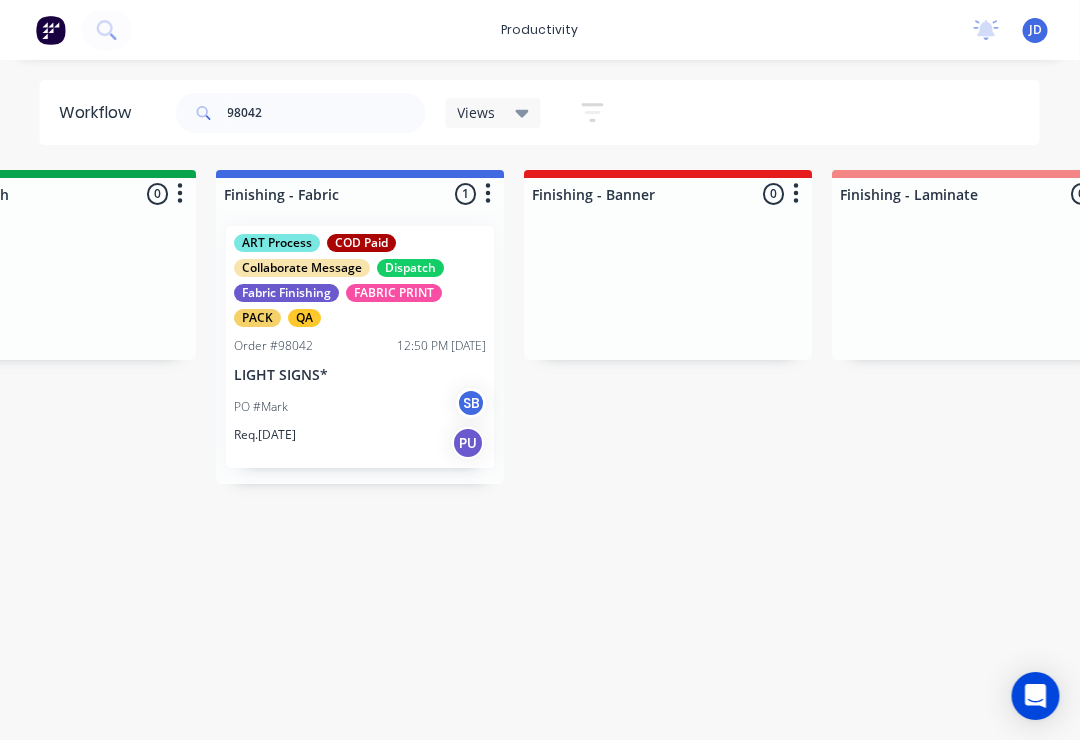 scroll, scrollTop: 0, scrollLeft: 3687, axis: horizontal 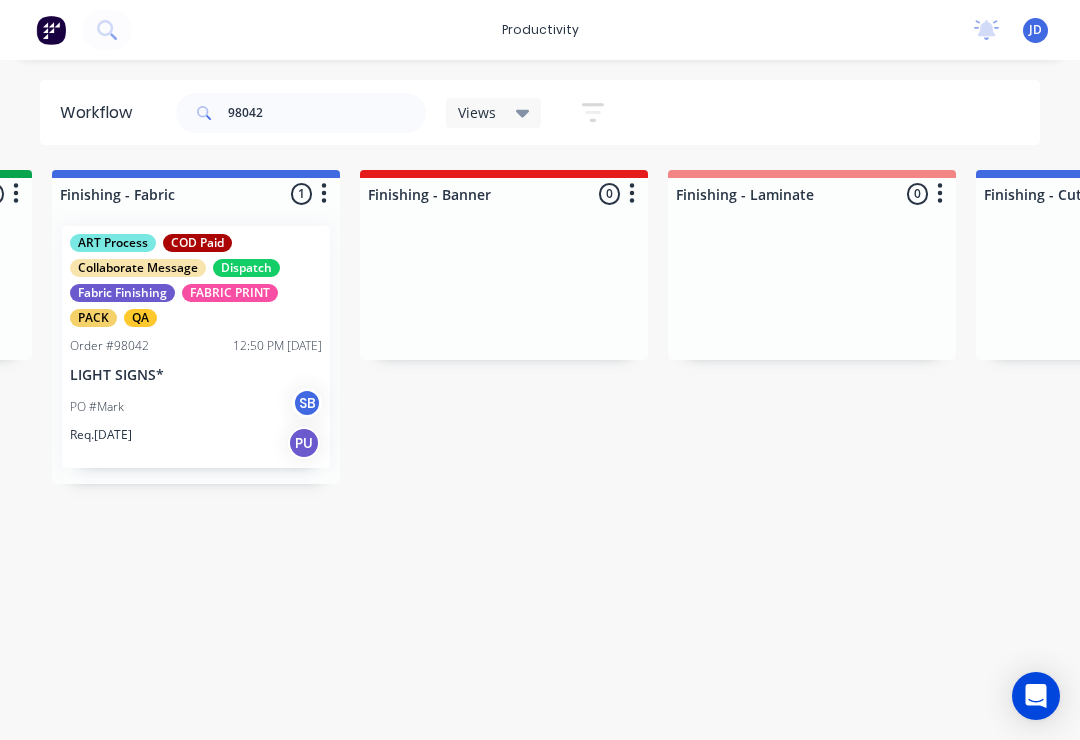 click on "PO #Mark SB" at bounding box center (196, 407) 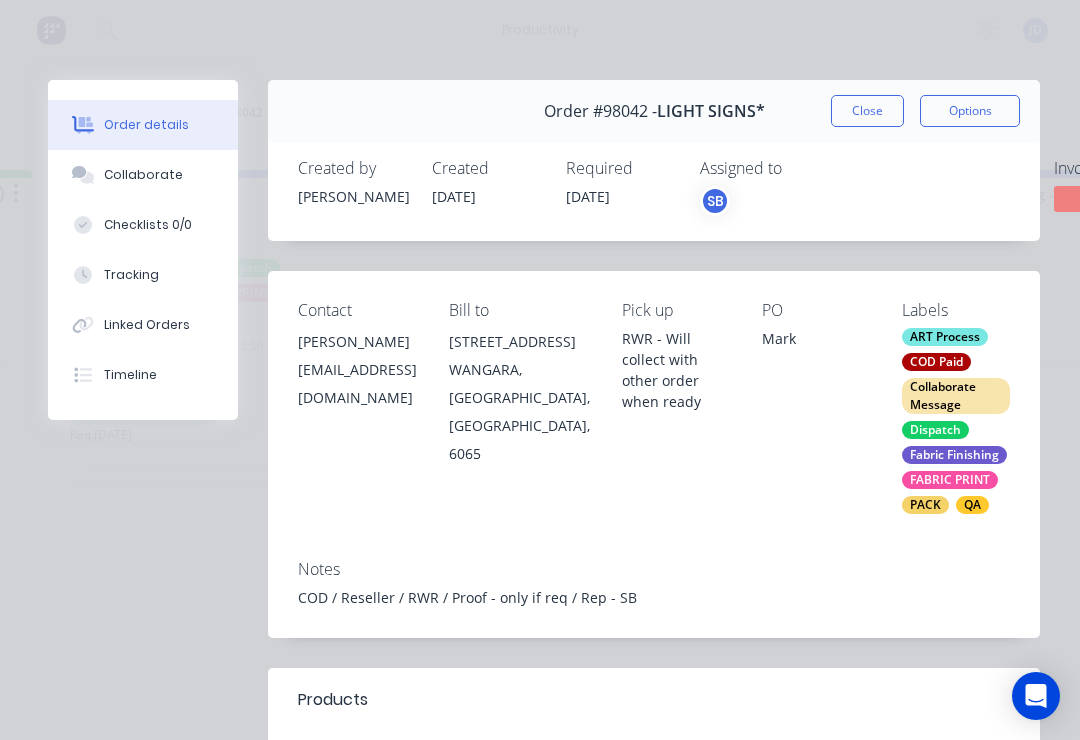 click on "Collaborate" at bounding box center [143, 175] 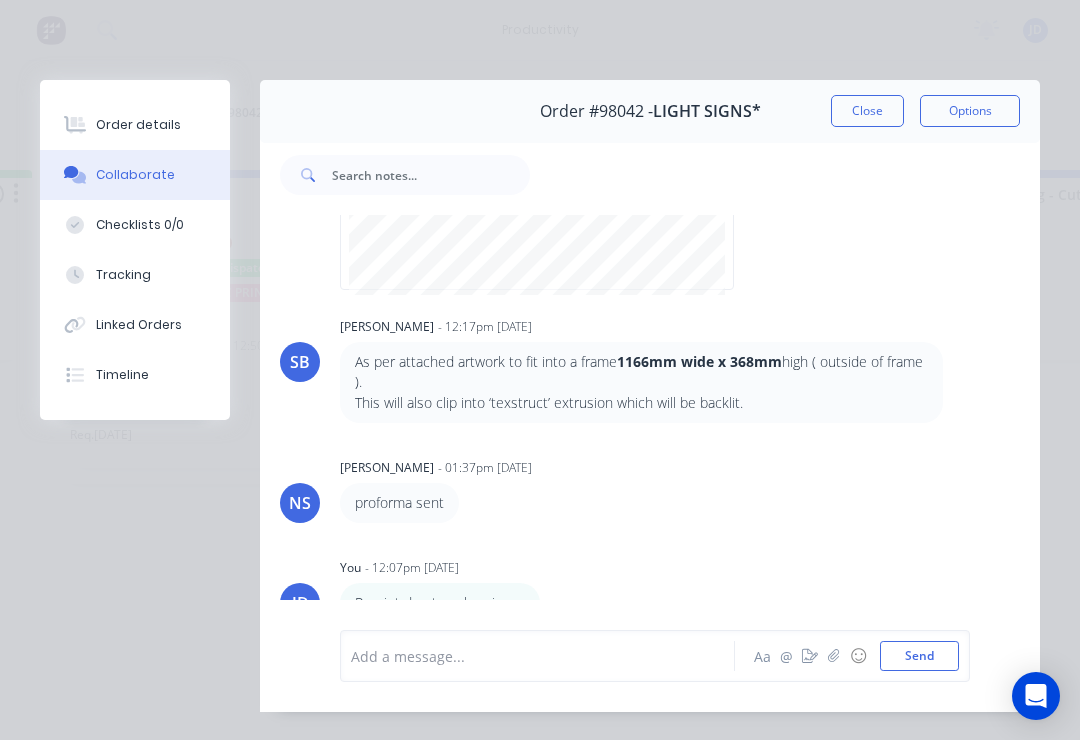 scroll, scrollTop: 142, scrollLeft: 0, axis: vertical 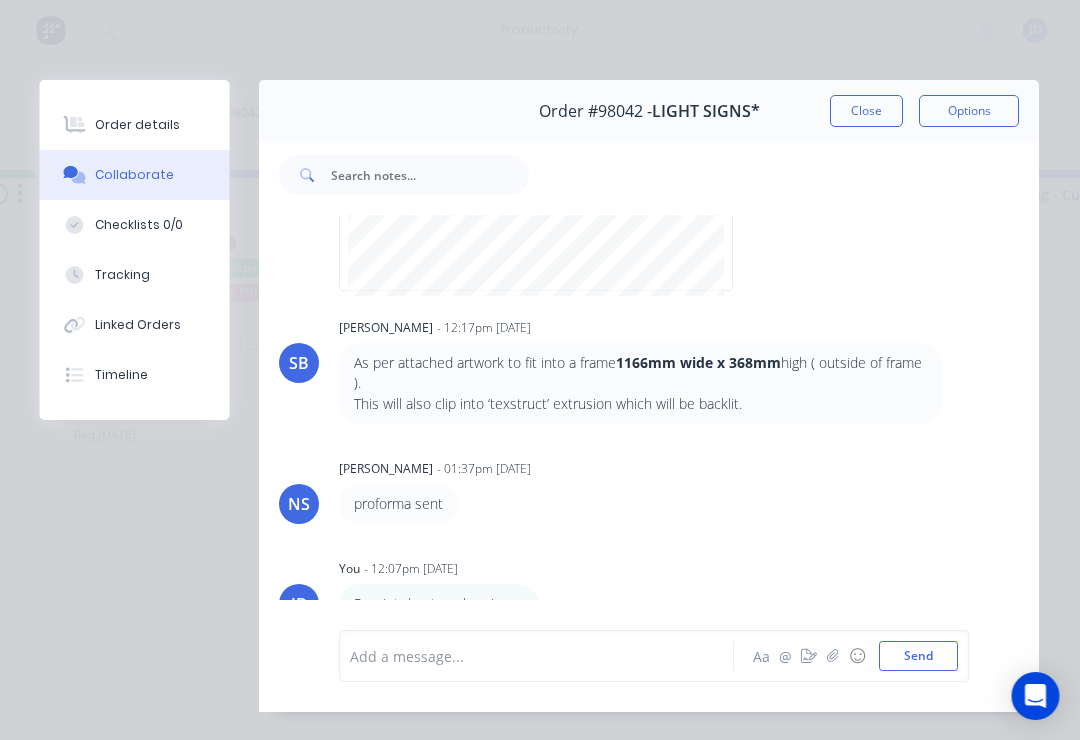 click 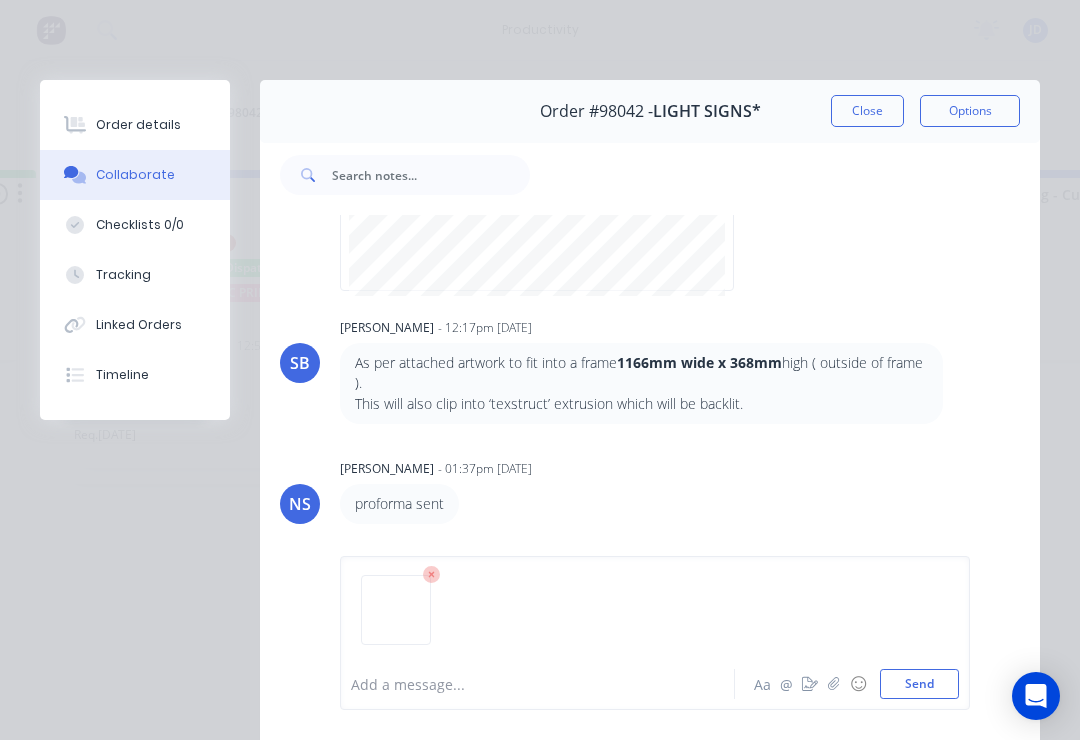 click on "Send" at bounding box center (919, 684) 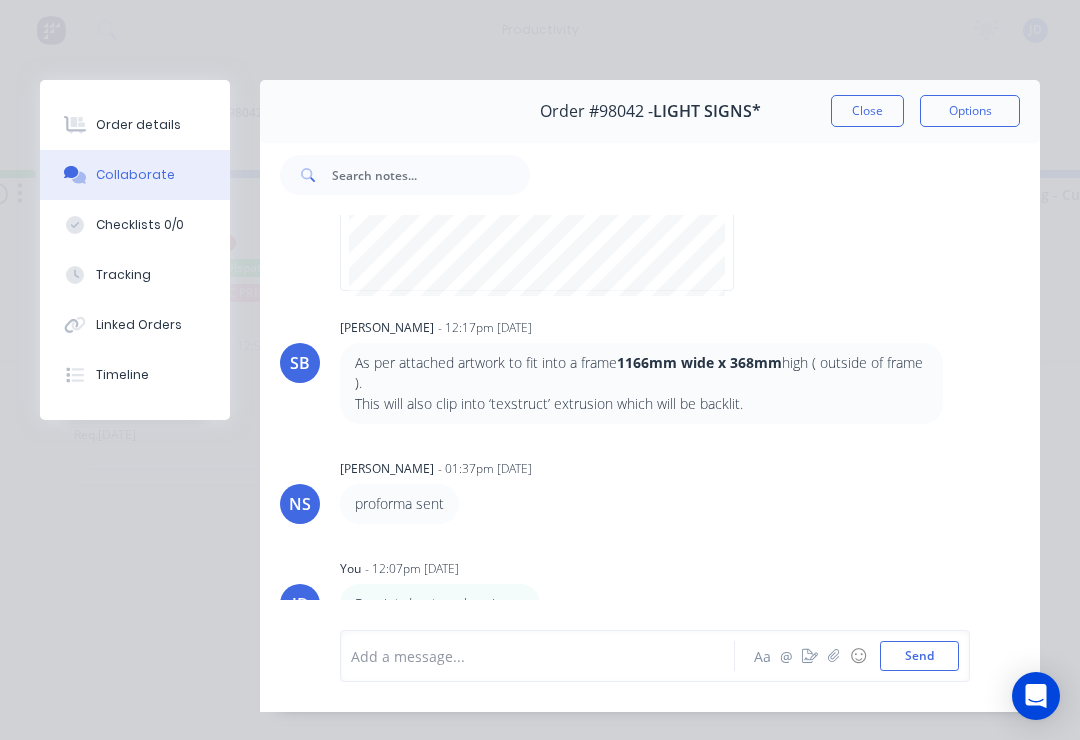 scroll, scrollTop: 338, scrollLeft: 0, axis: vertical 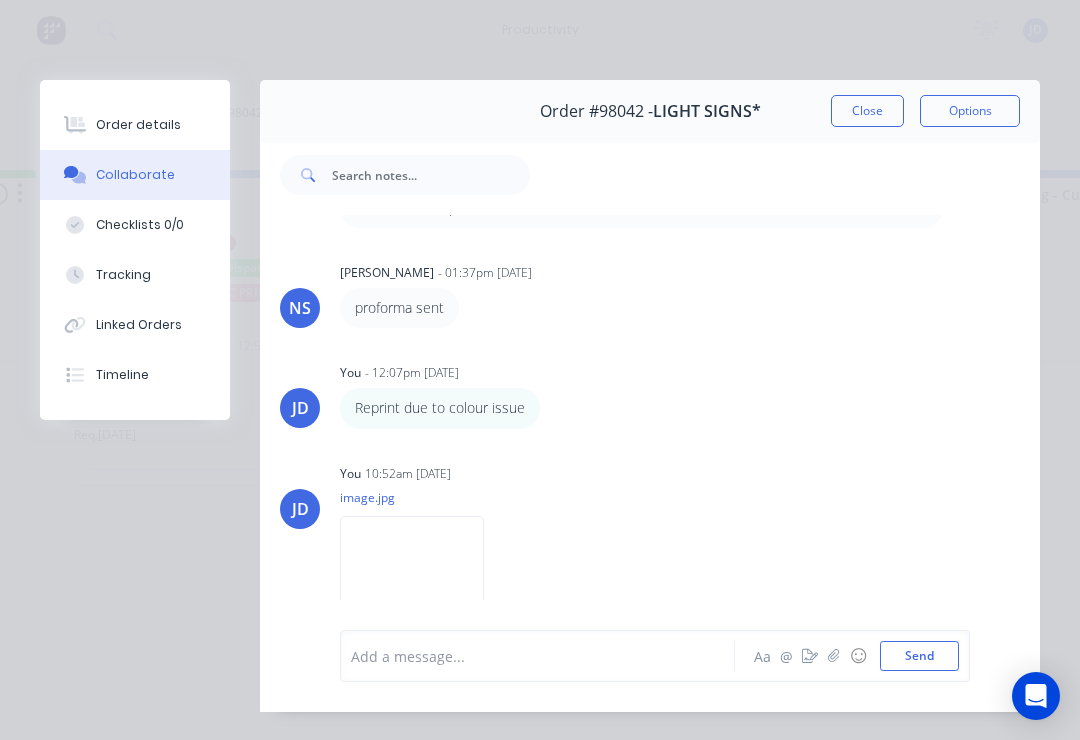 click on "Close" at bounding box center (867, 111) 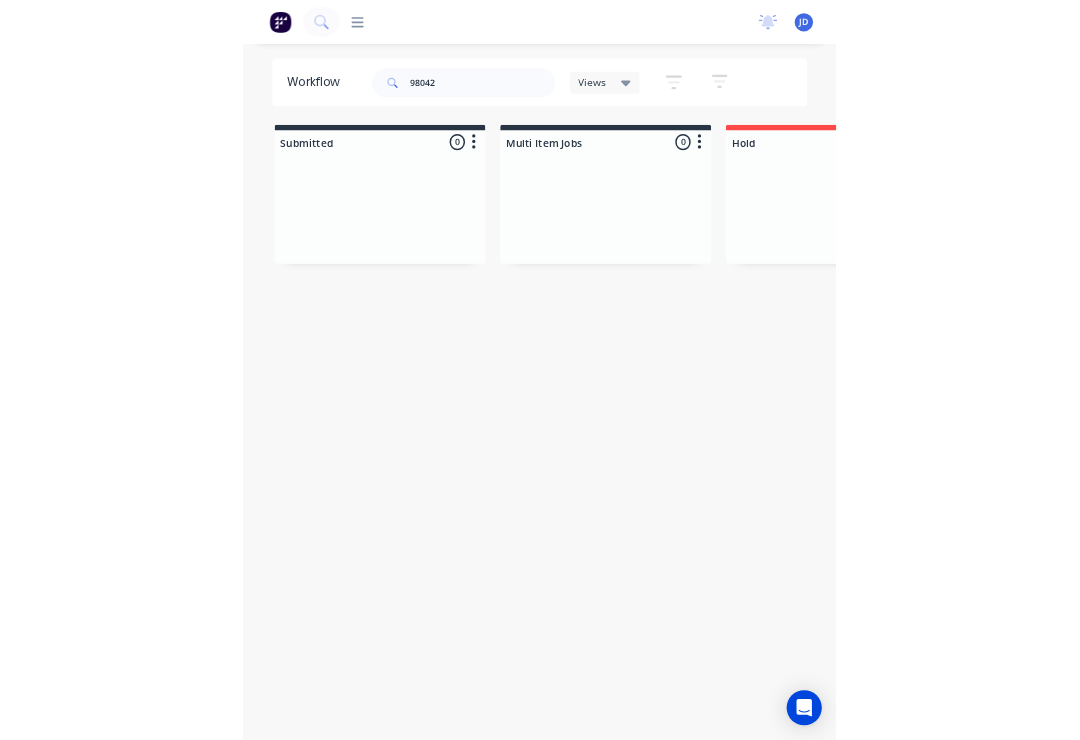 scroll, scrollTop: 0, scrollLeft: 5153, axis: horizontal 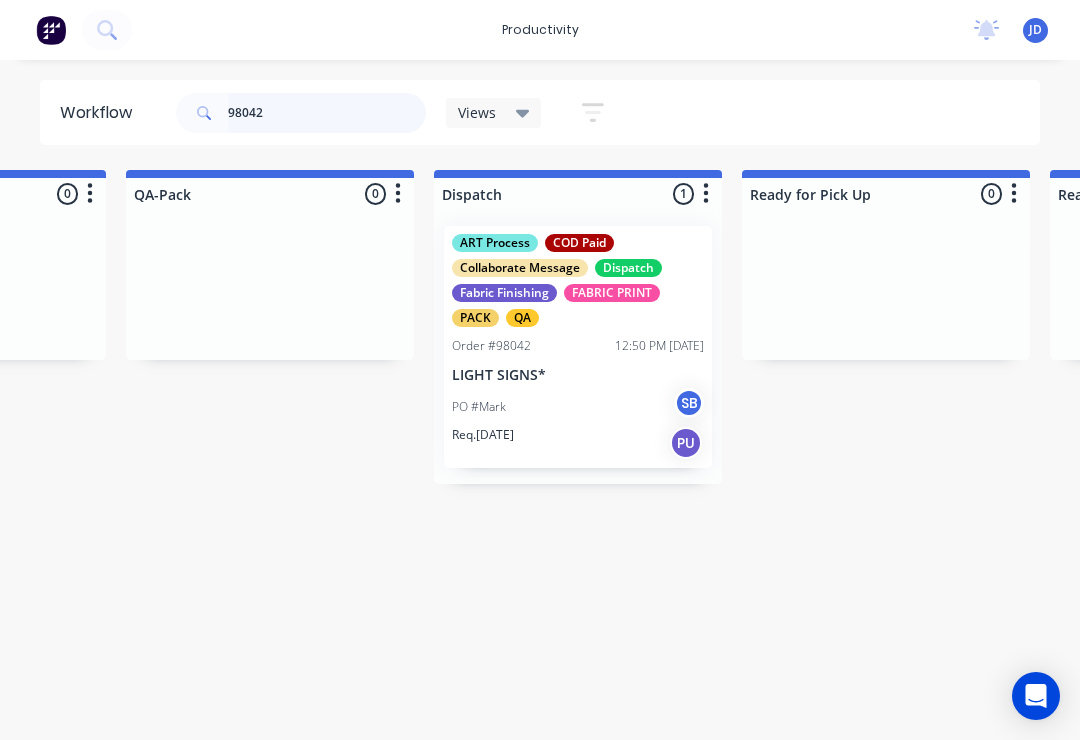 click on "98042" at bounding box center (327, 113) 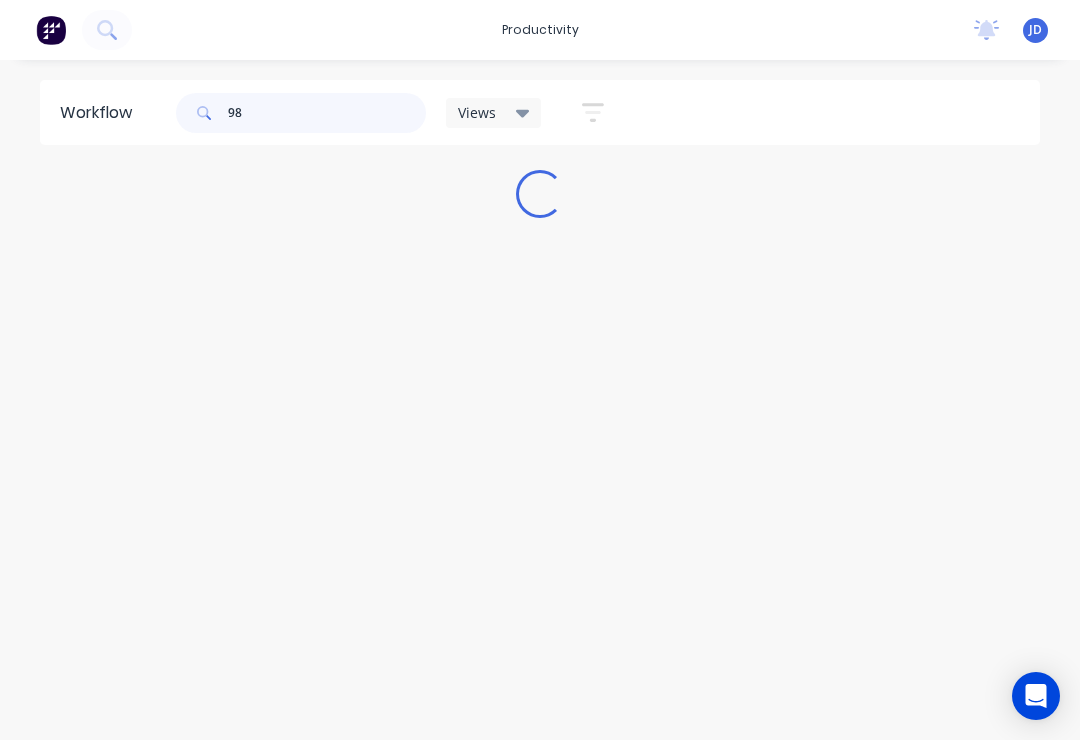 scroll, scrollTop: 0, scrollLeft: 0, axis: both 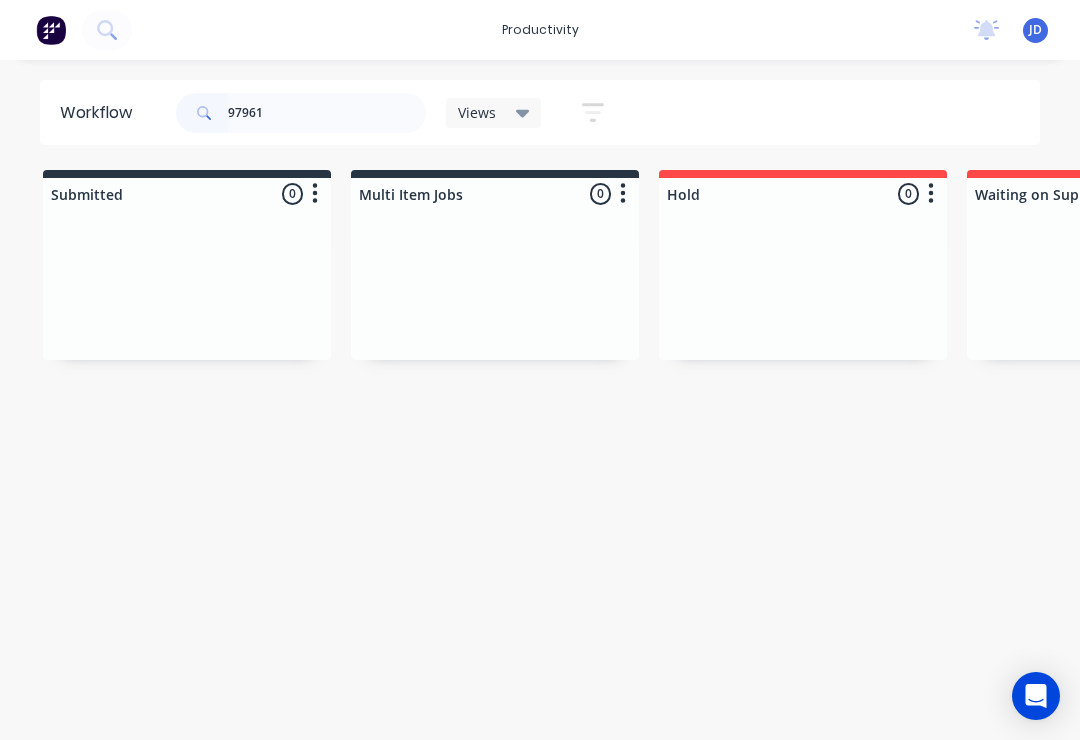 click at bounding box center [187, 285] 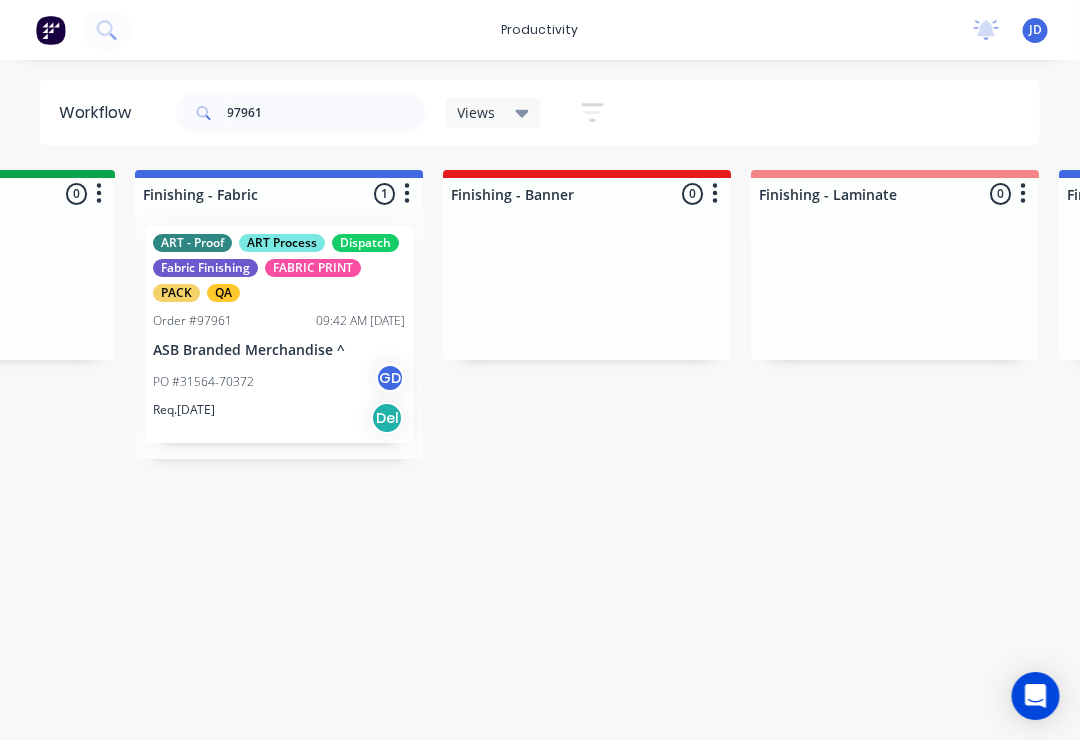 scroll, scrollTop: 0, scrollLeft: 3594, axis: horizontal 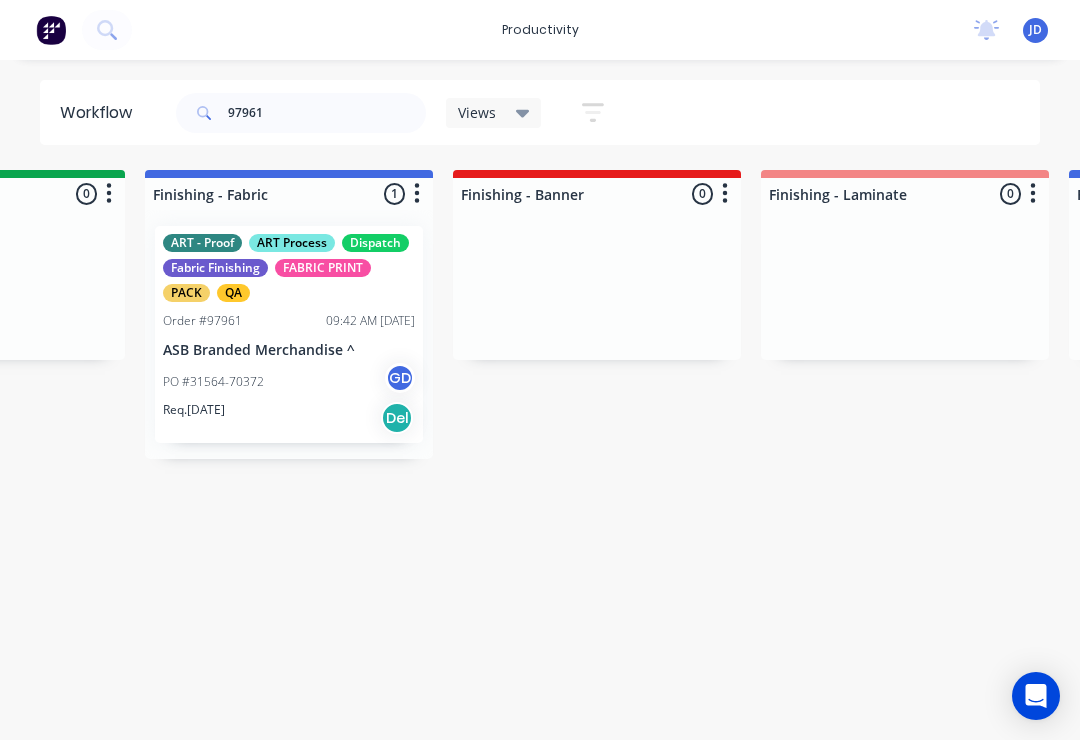 click on "PO #31564-70372  GD" at bounding box center (289, 382) 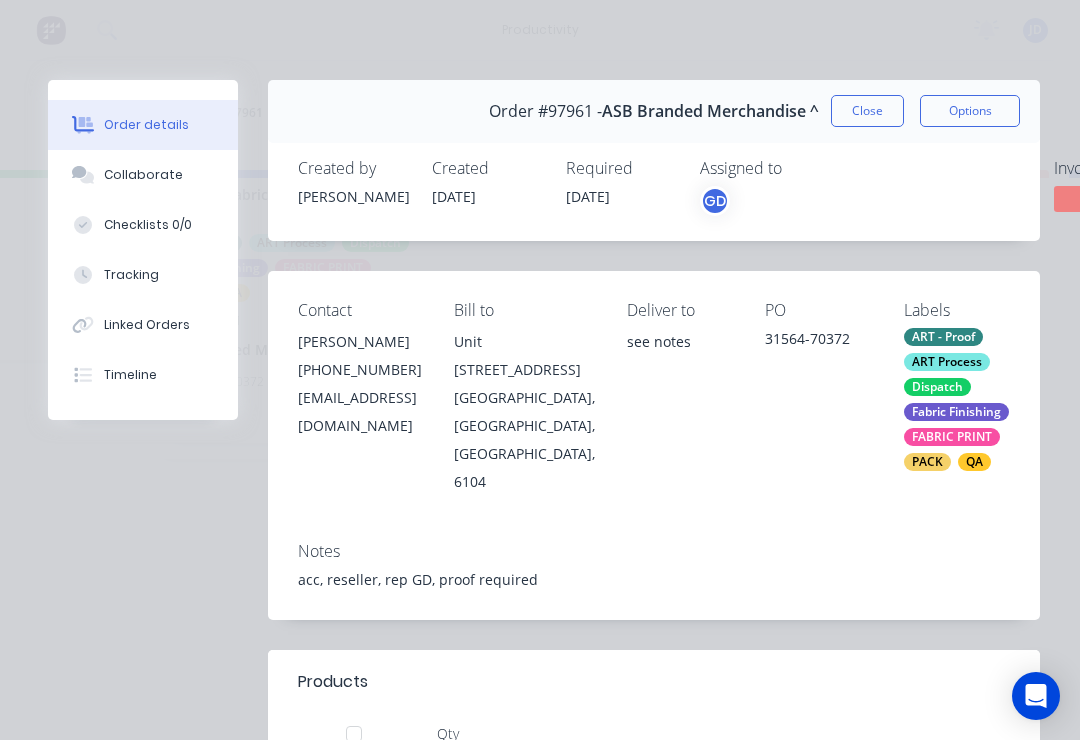 click on "Collaborate" at bounding box center [143, 175] 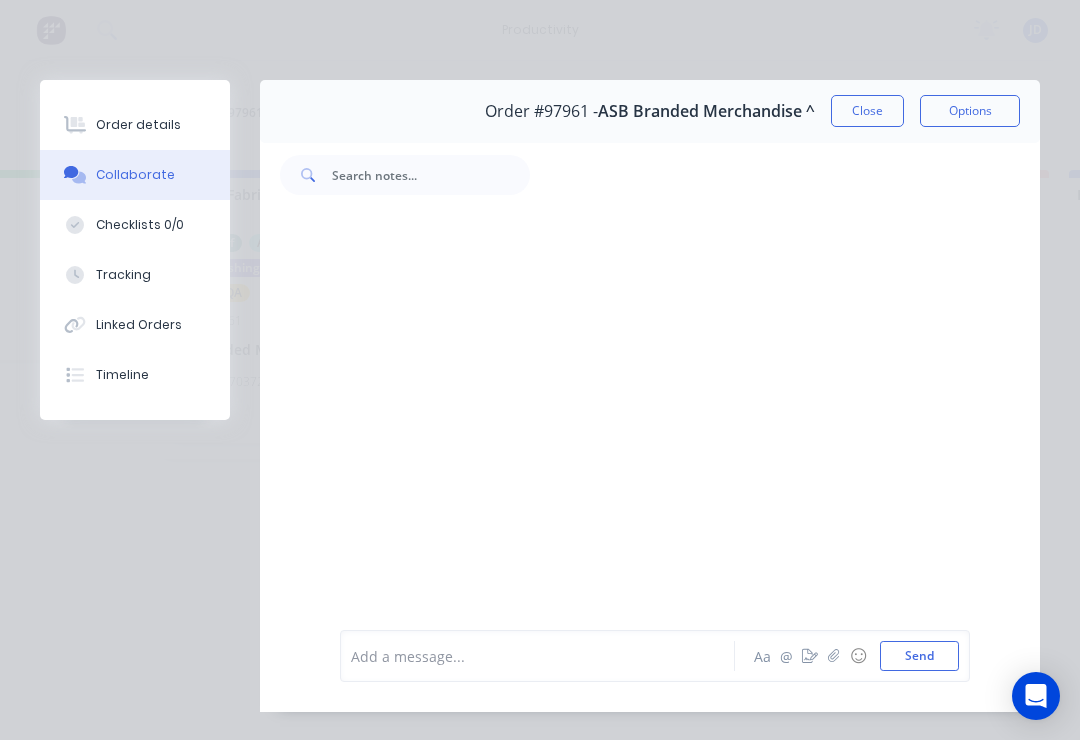 click 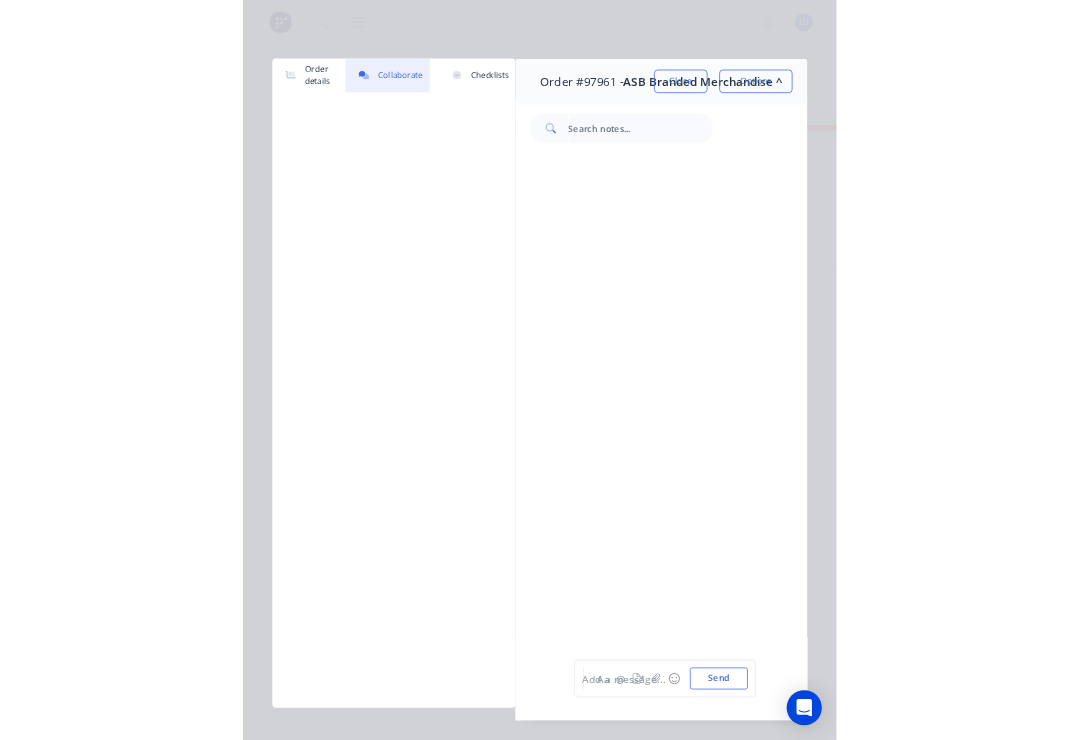 scroll, scrollTop: 0, scrollLeft: 3594, axis: horizontal 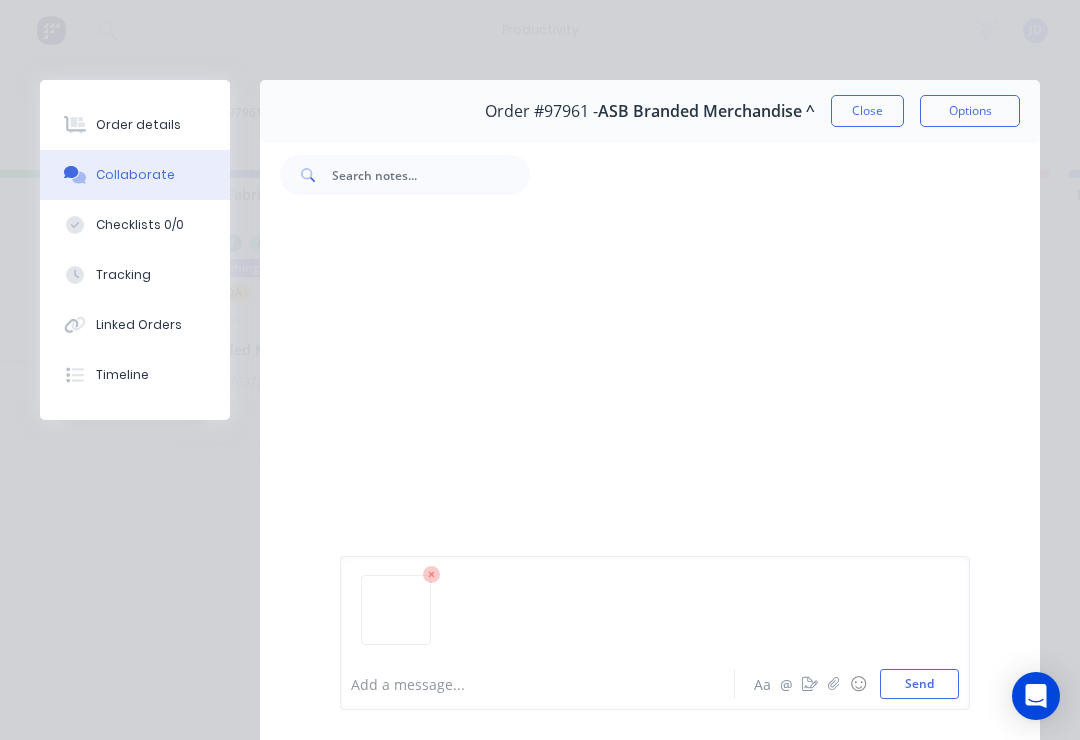click on "Send" at bounding box center (919, 684) 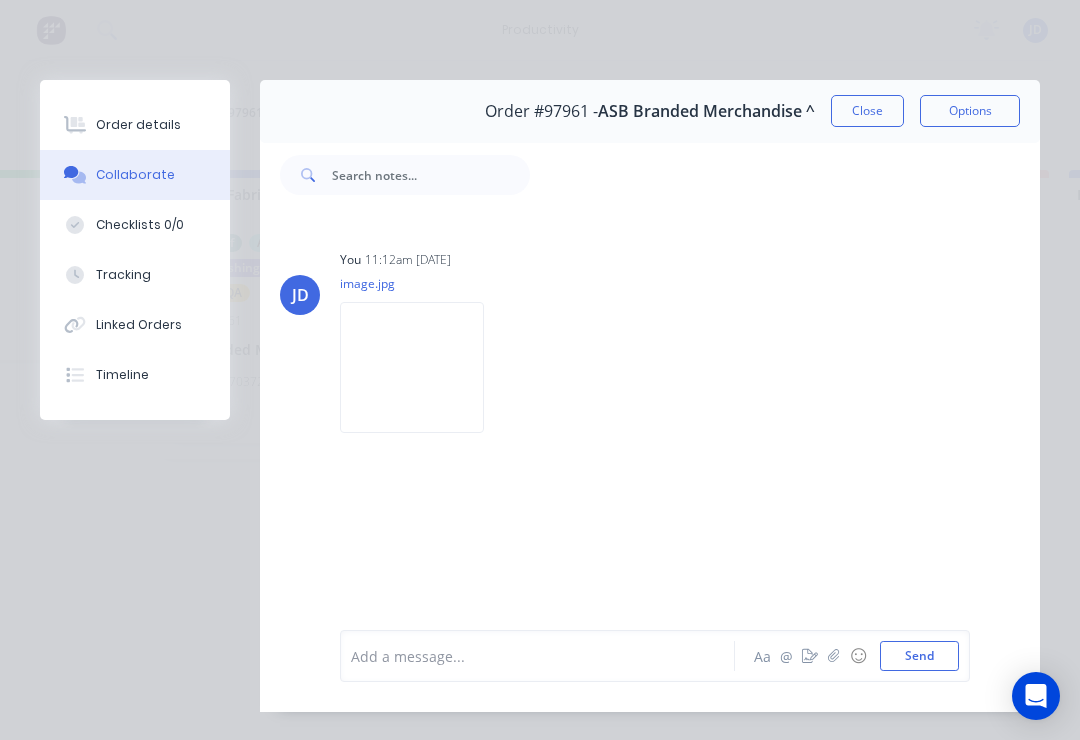 click at bounding box center [412, 367] 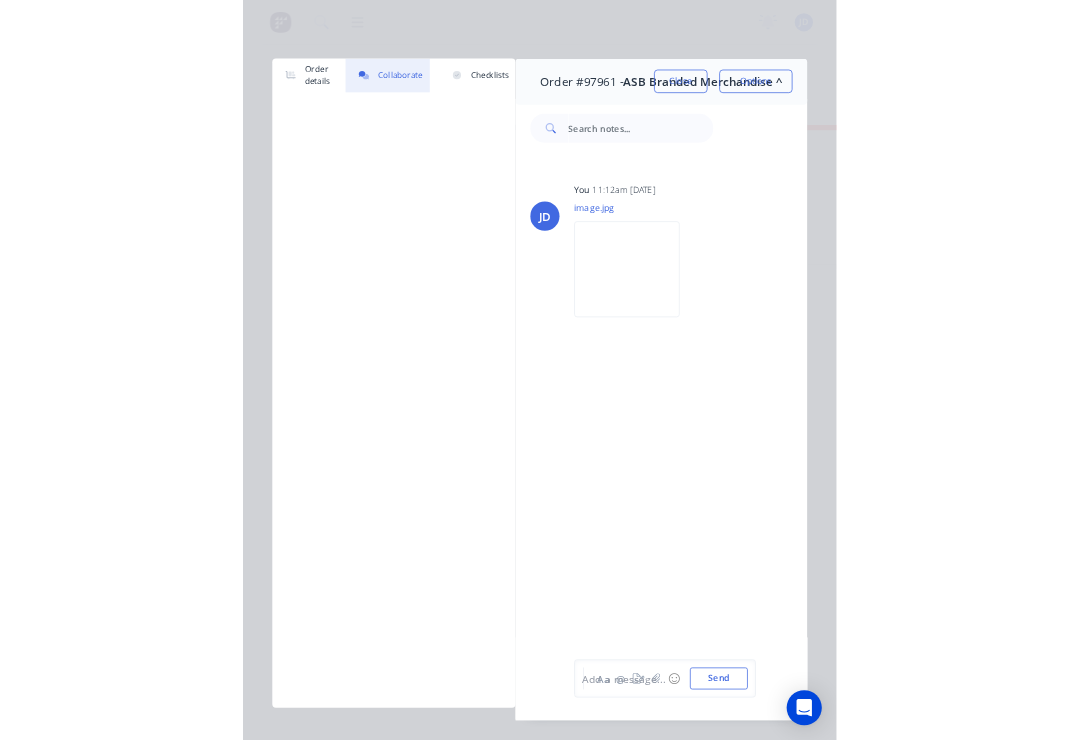scroll, scrollTop: 0, scrollLeft: 3594, axis: horizontal 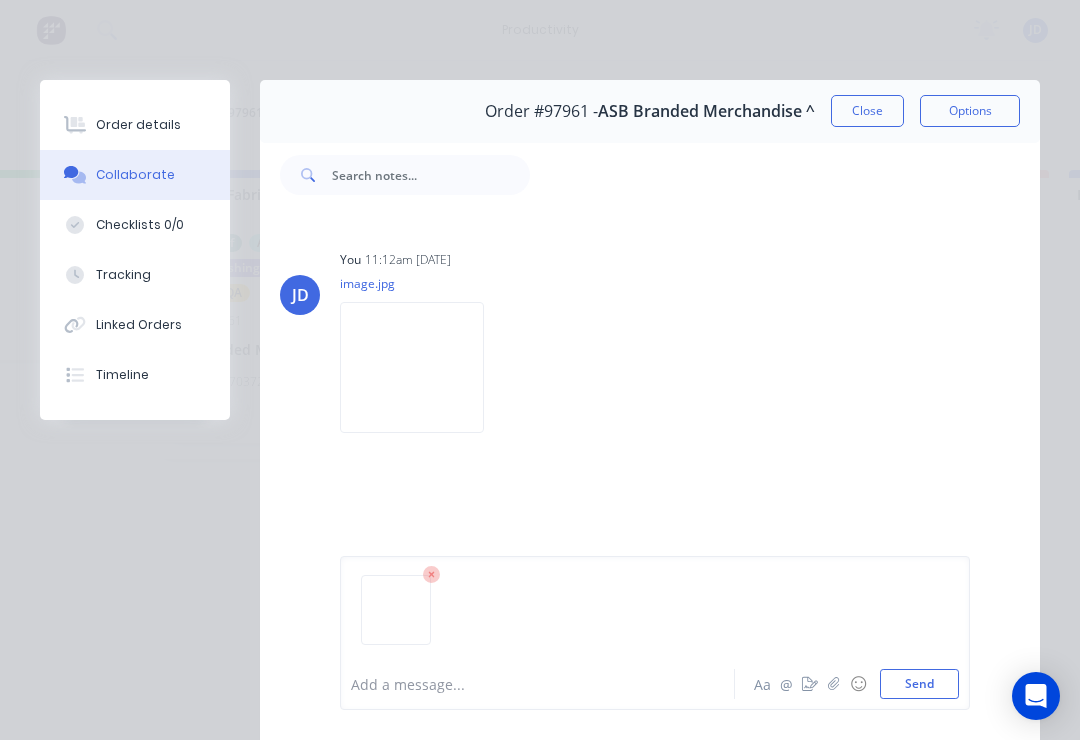 click on "Send" at bounding box center [919, 684] 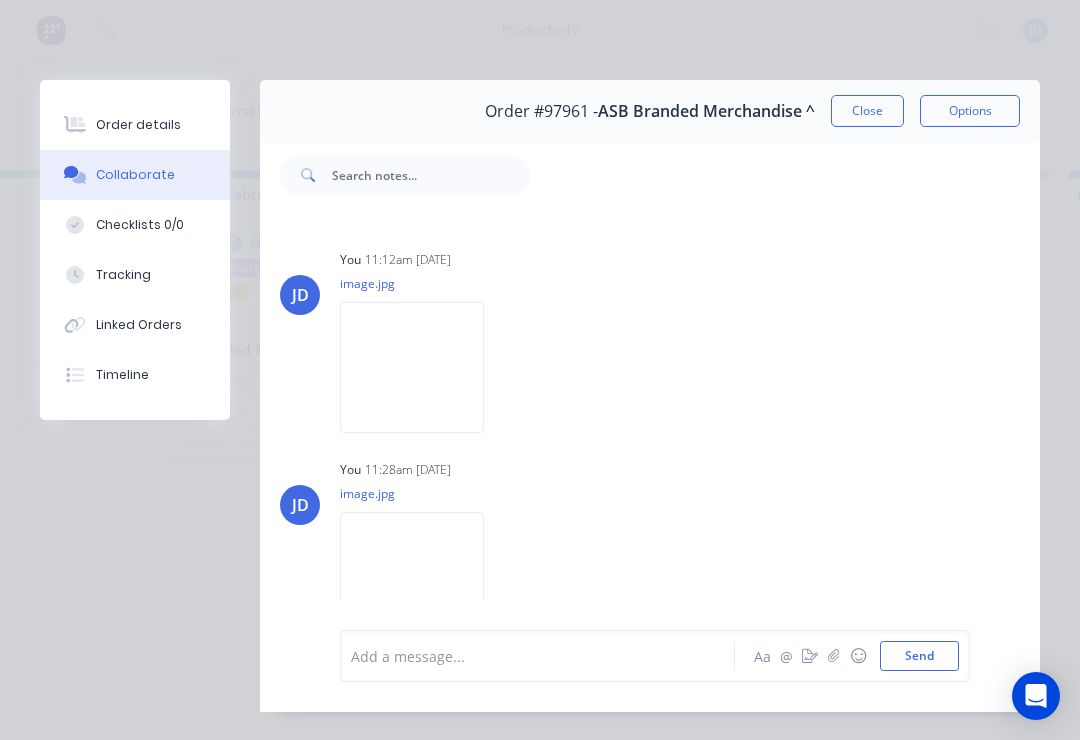 click at bounding box center (834, 656) 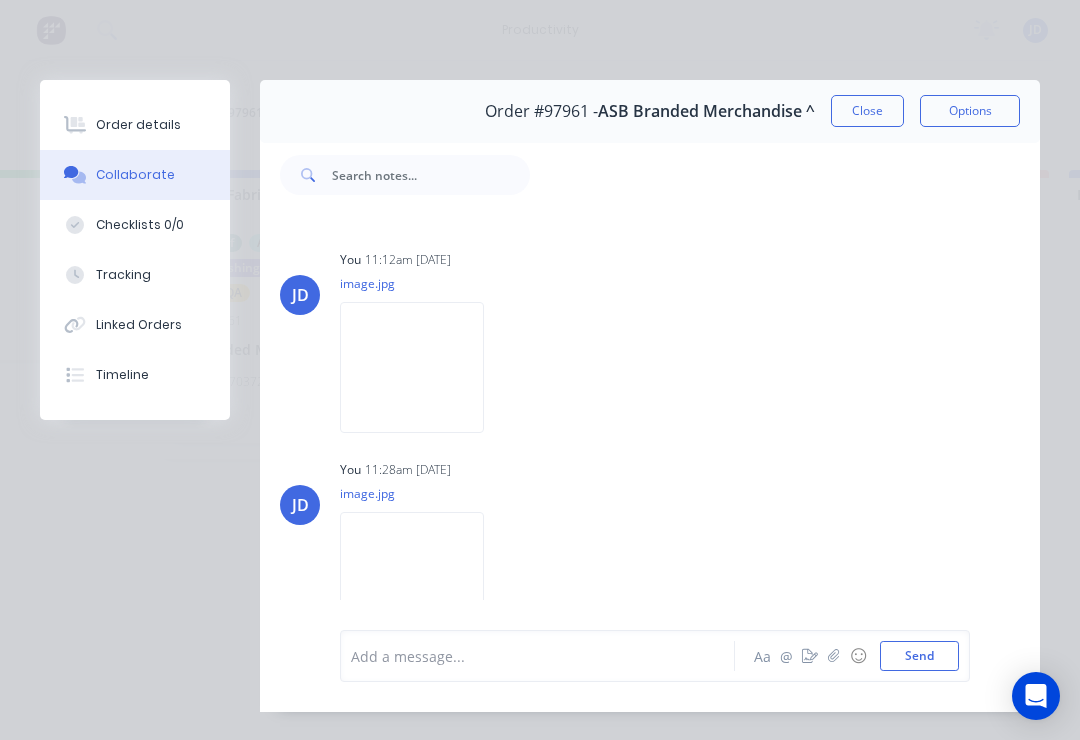 scroll, scrollTop: 46, scrollLeft: 0, axis: vertical 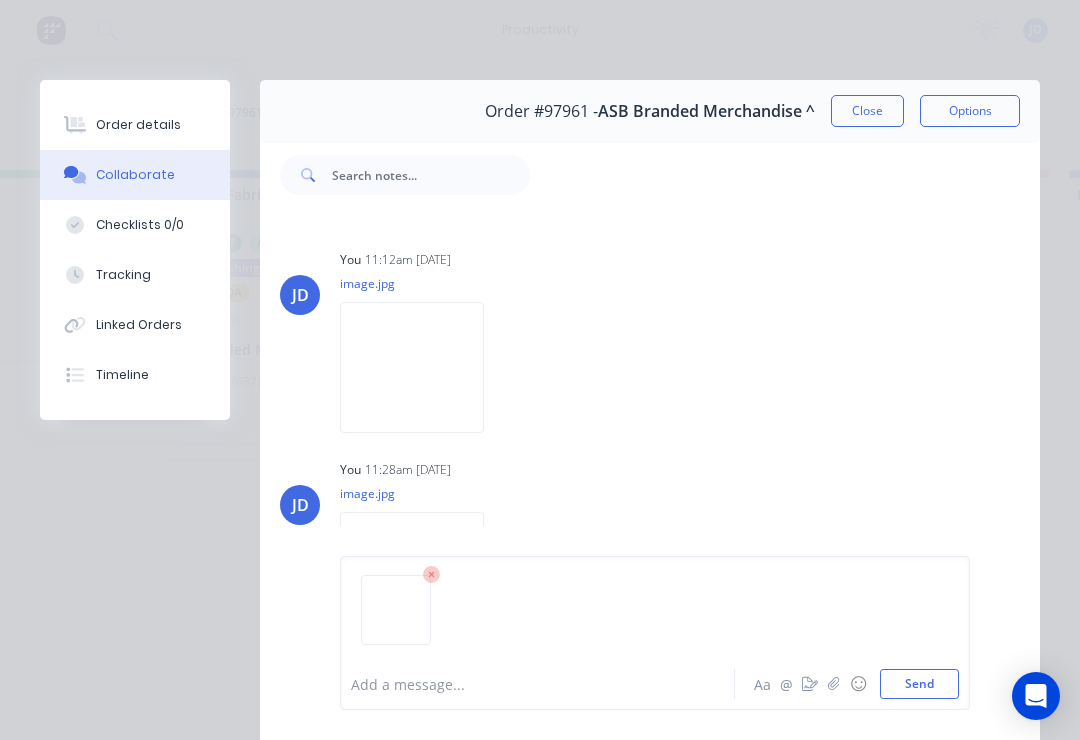 click on "Send" at bounding box center (919, 684) 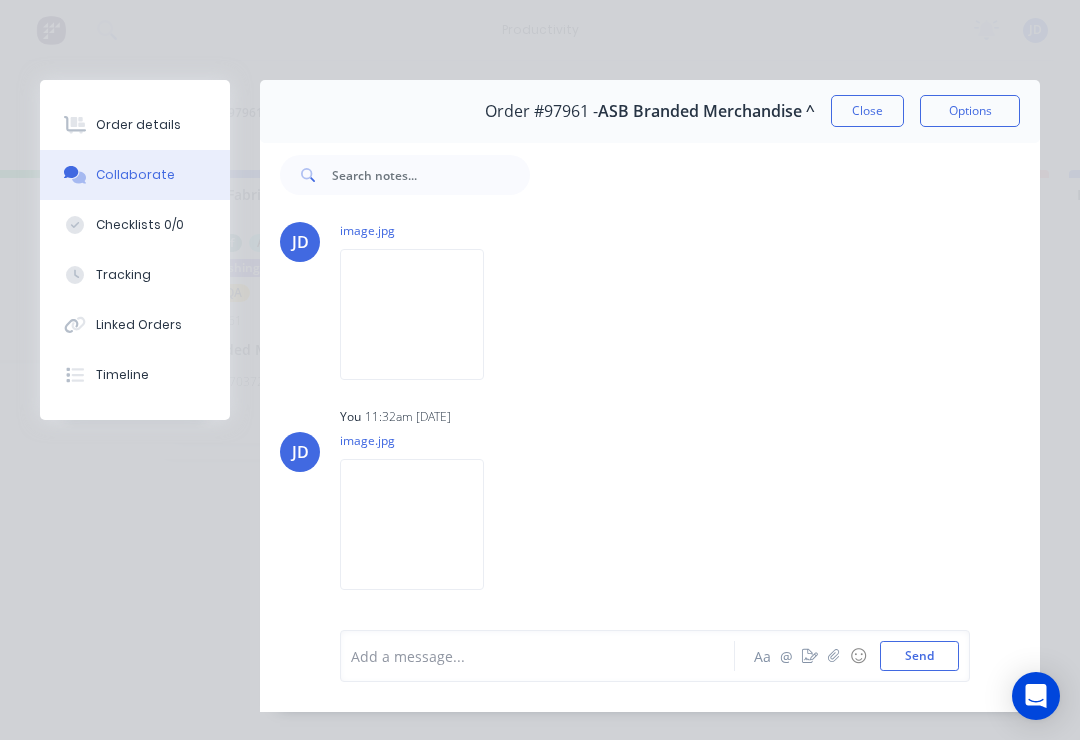 scroll, scrollTop: 264, scrollLeft: 0, axis: vertical 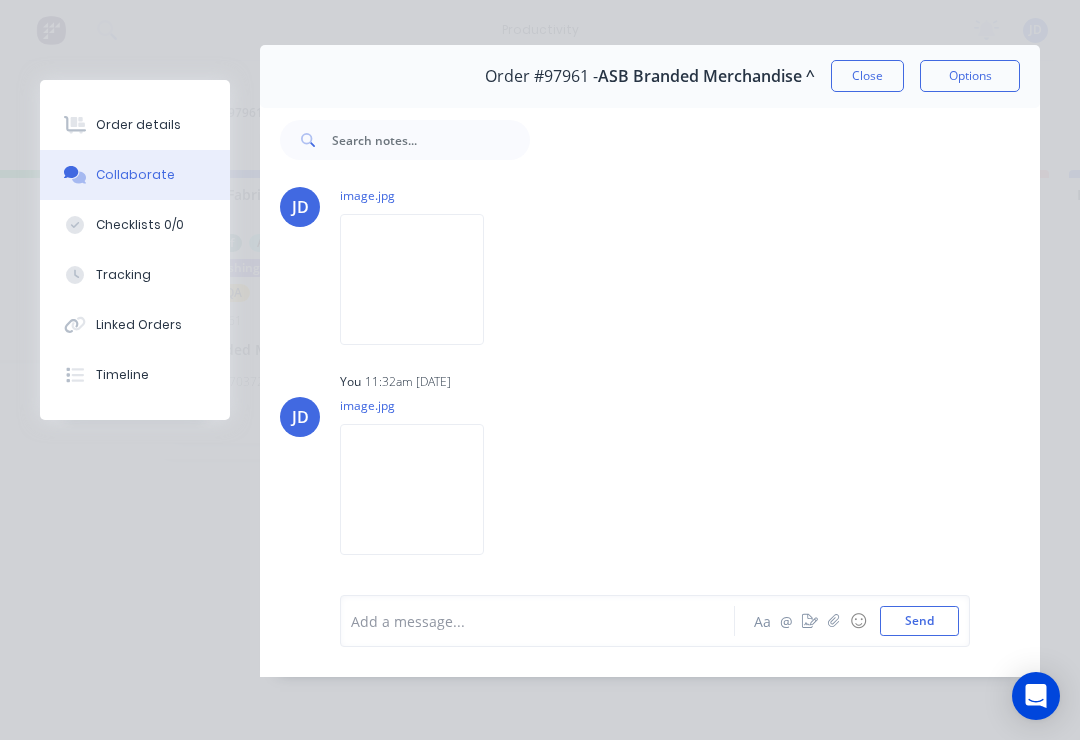 click 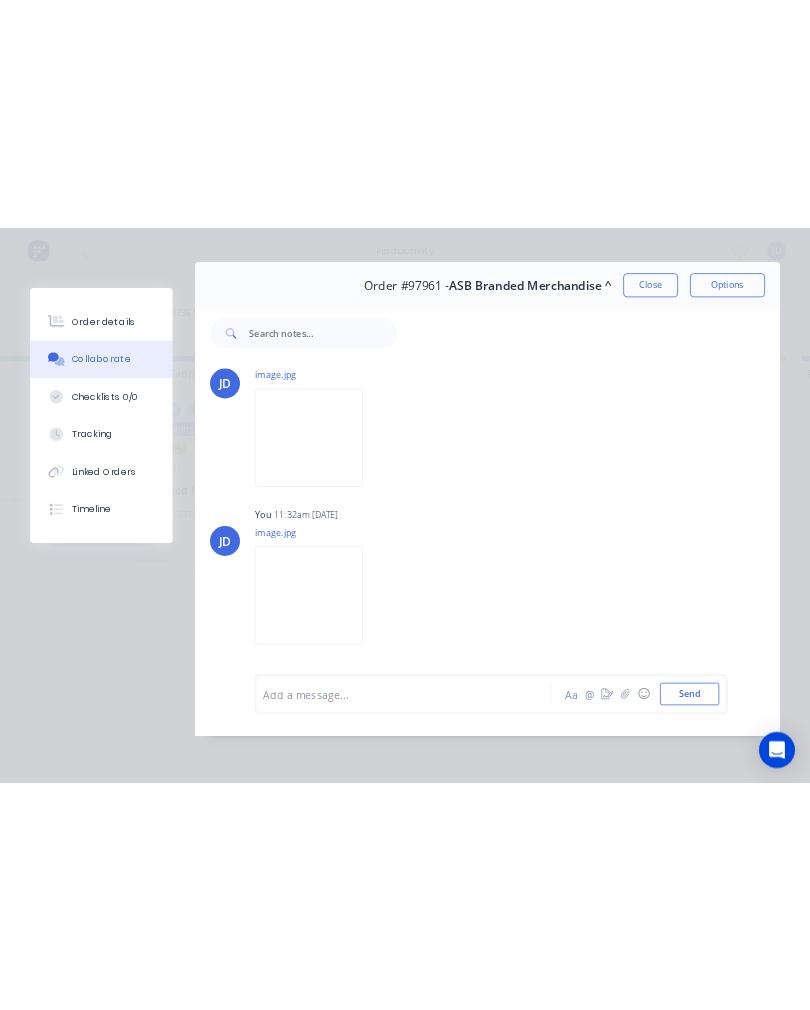 scroll, scrollTop: 0, scrollLeft: 0, axis: both 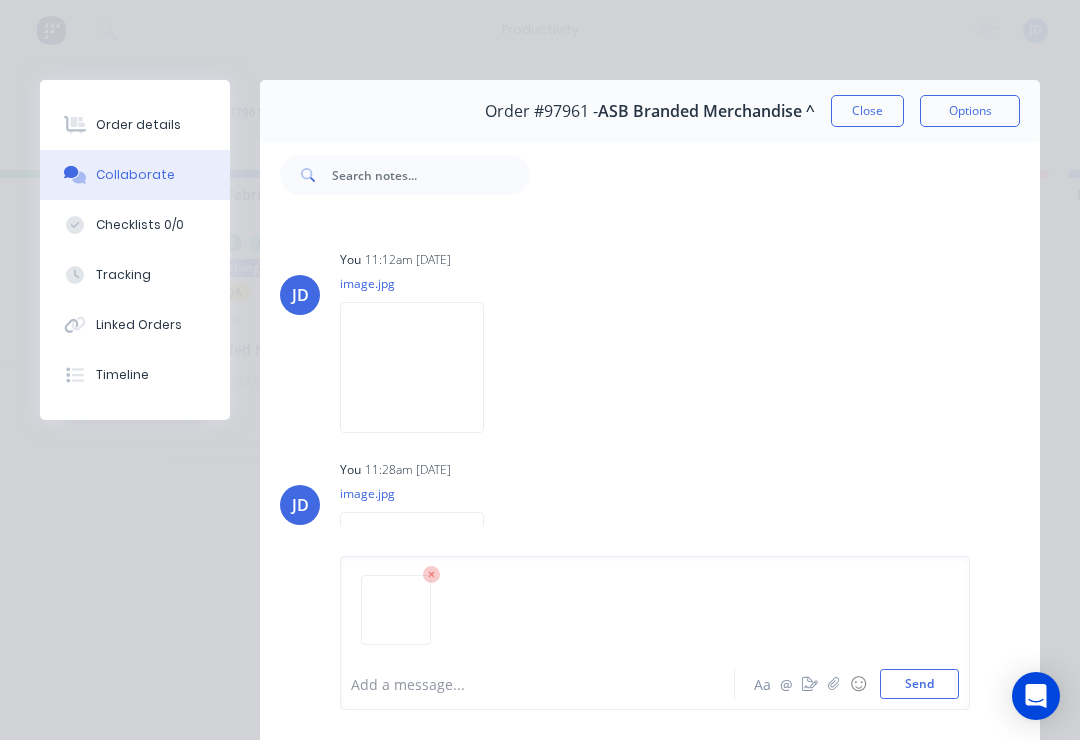 click on "Send" at bounding box center (919, 684) 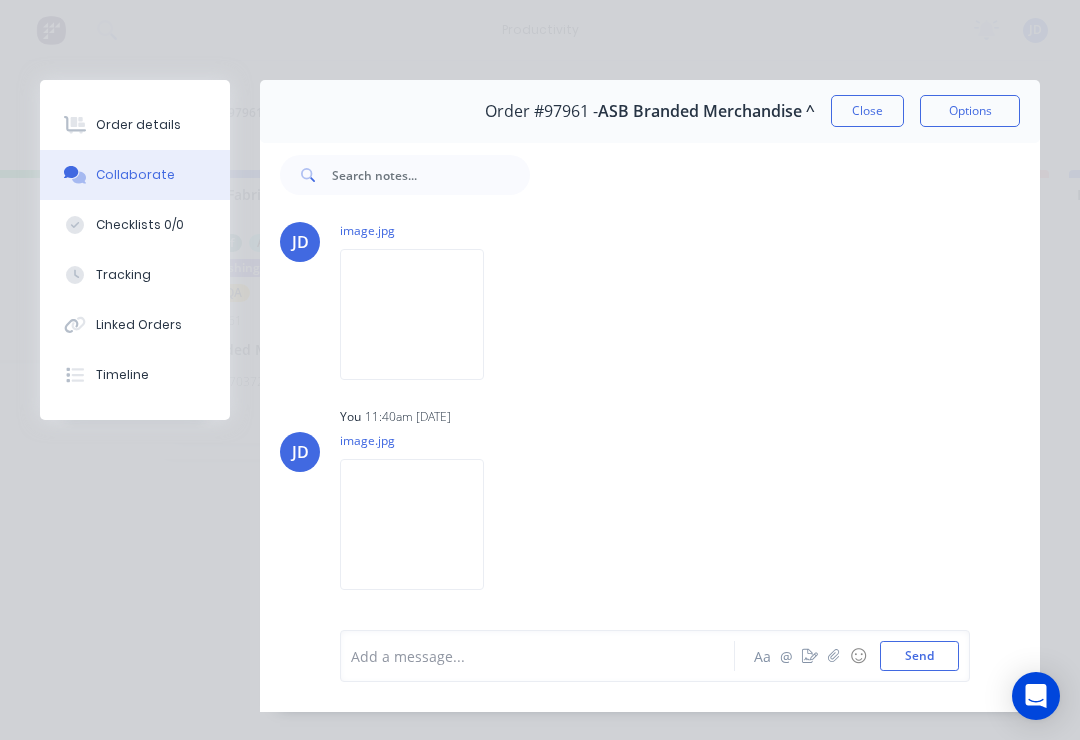 scroll, scrollTop: 482, scrollLeft: 0, axis: vertical 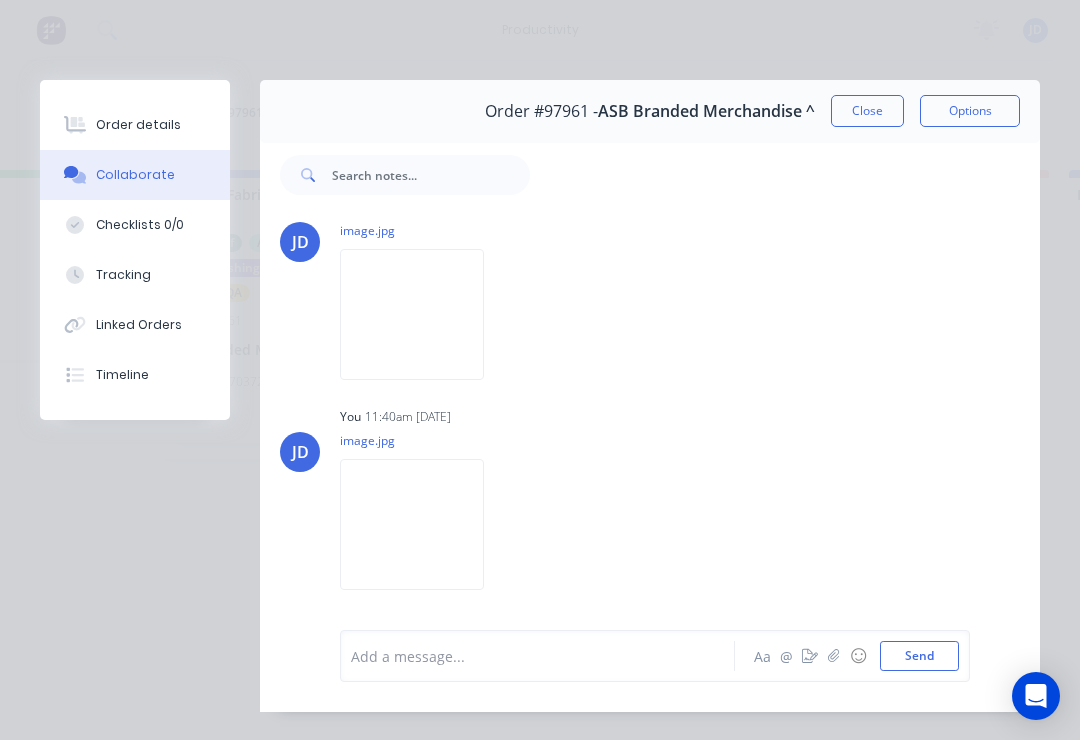 click on "Close" at bounding box center (867, 111) 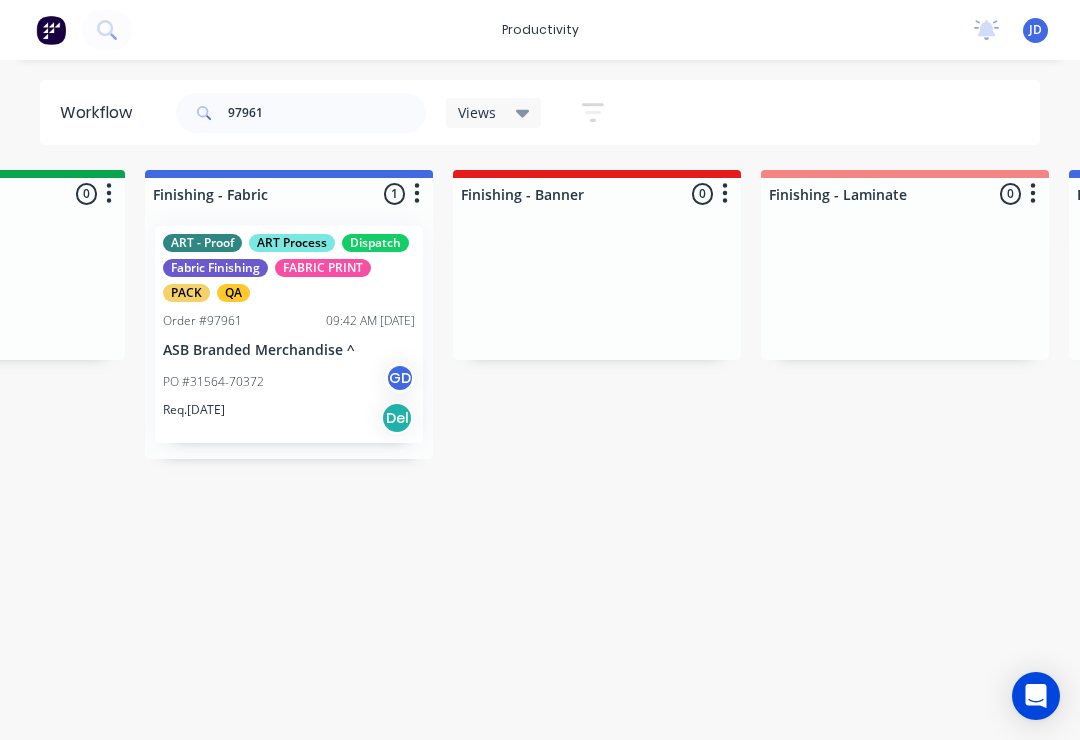 click on "ASB Branded Merchandise ^" at bounding box center (289, 350) 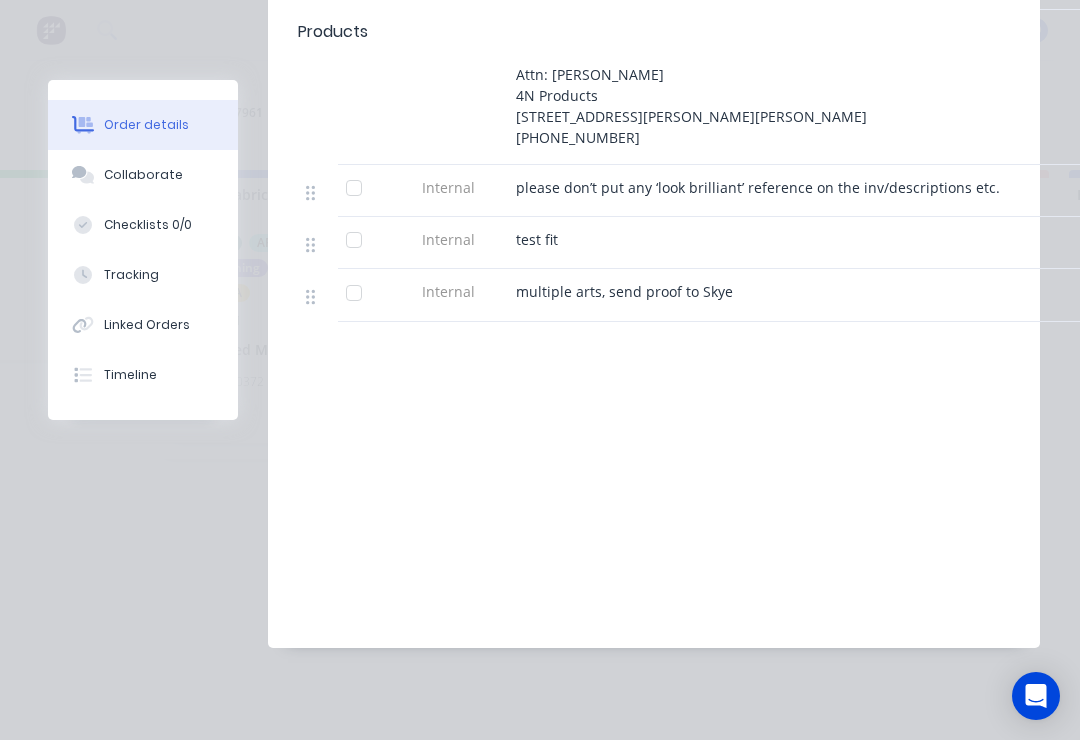 scroll, scrollTop: 839, scrollLeft: 0, axis: vertical 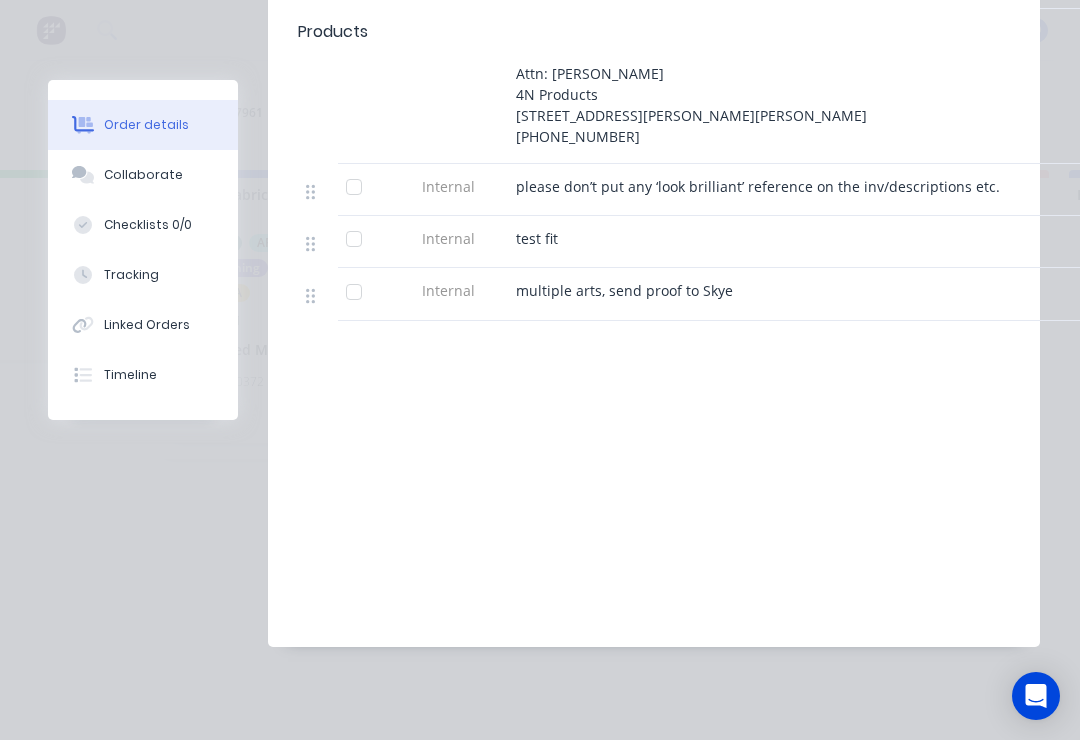 click on "Collaborate" at bounding box center [143, 175] 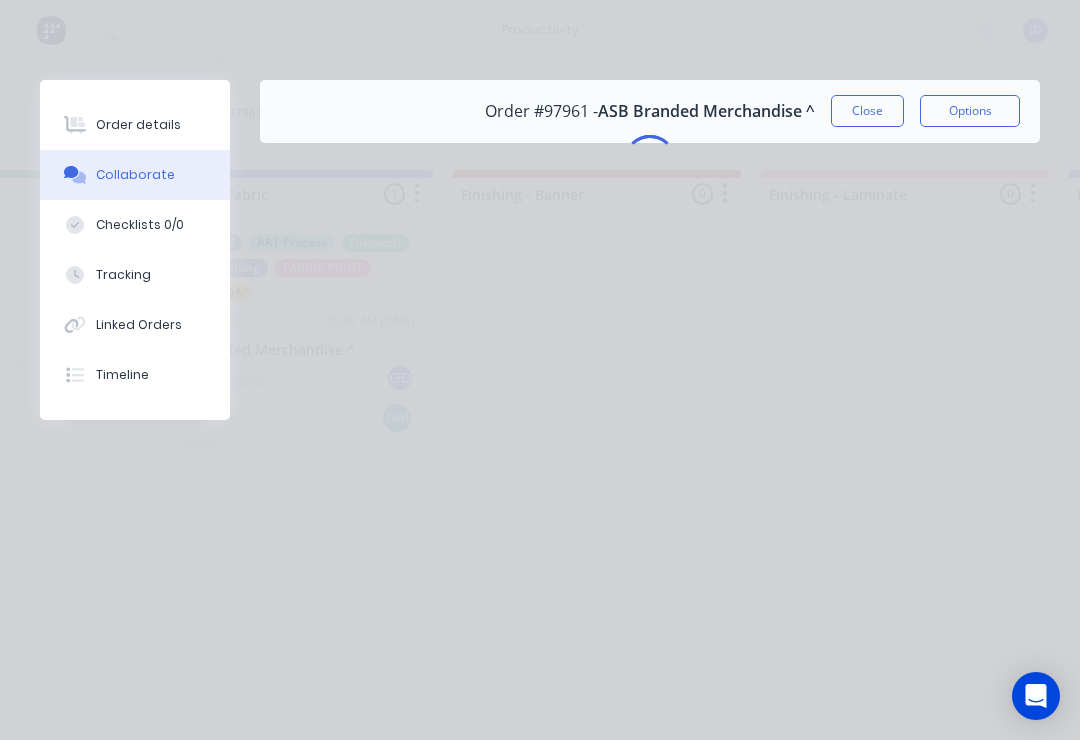 scroll, scrollTop: 0, scrollLeft: 0, axis: both 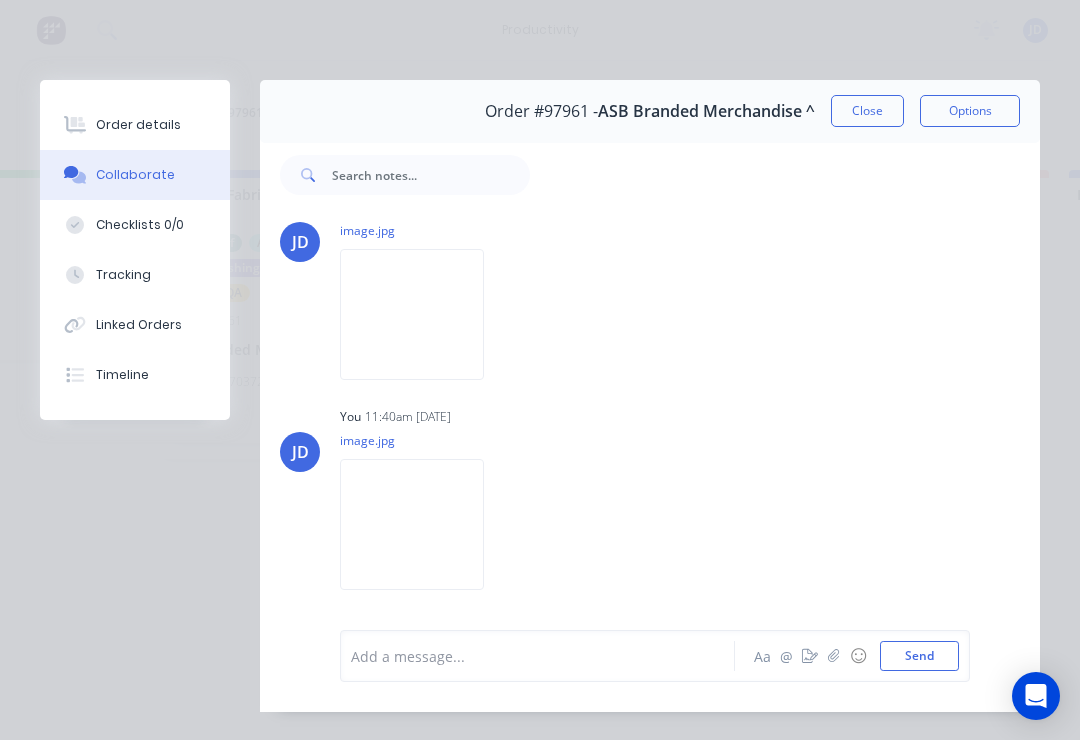 click at bounding box center [412, 524] 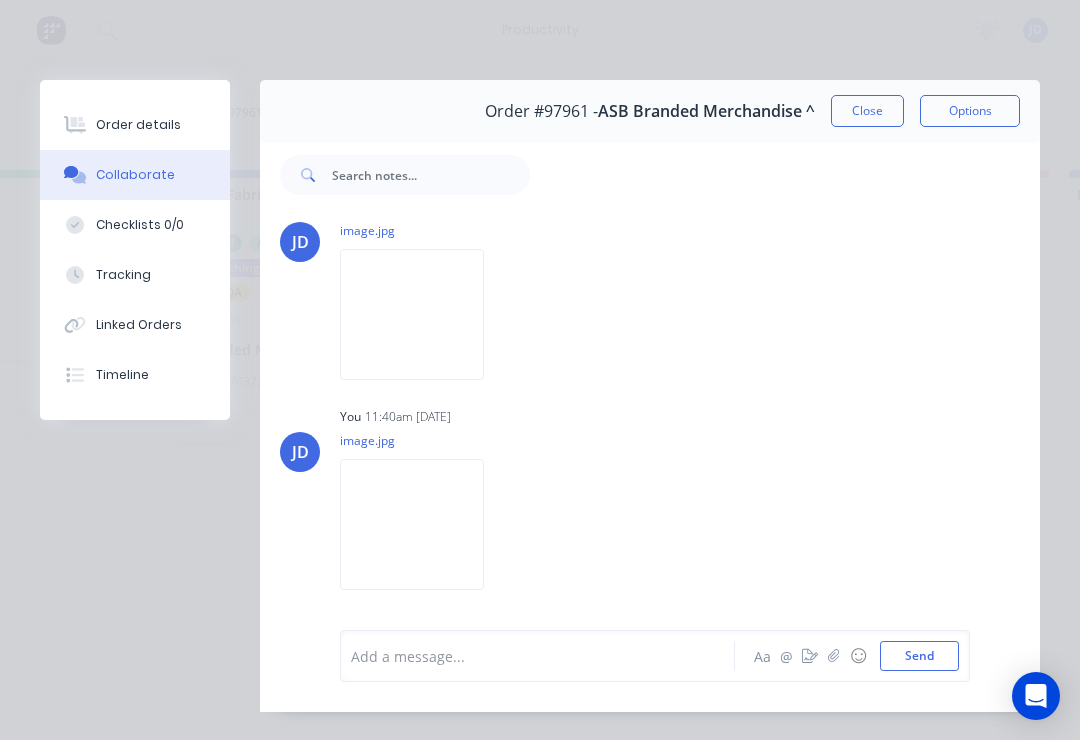 scroll, scrollTop: 0, scrollLeft: 0, axis: both 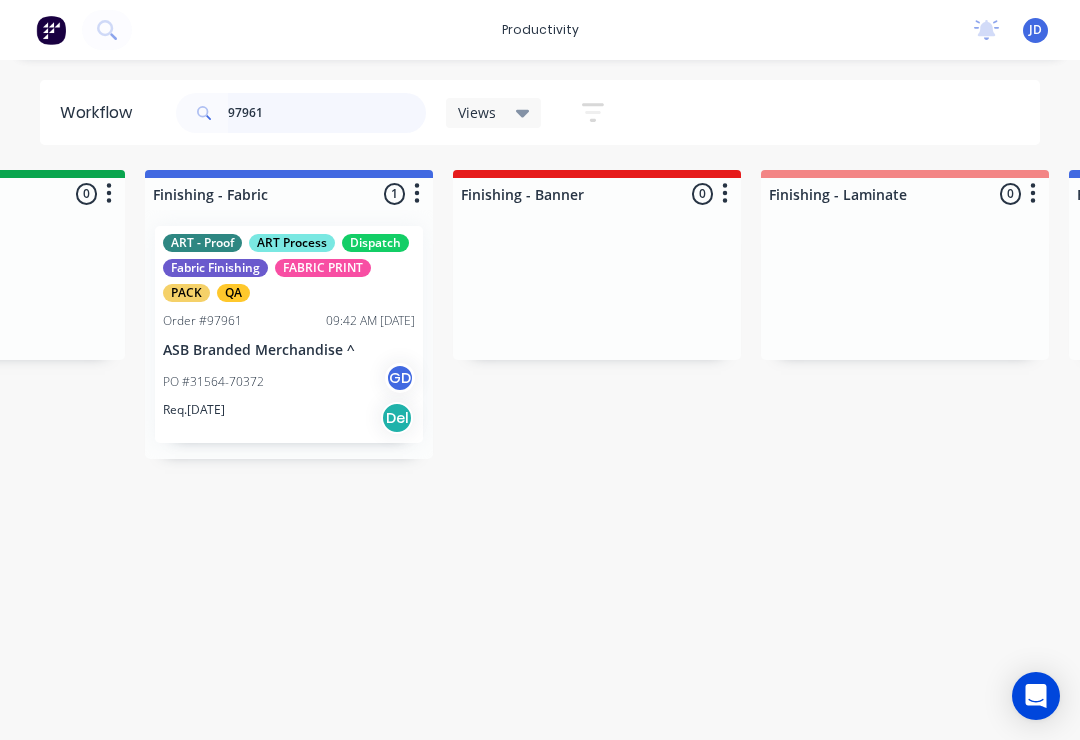click on "97961" at bounding box center [327, 113] 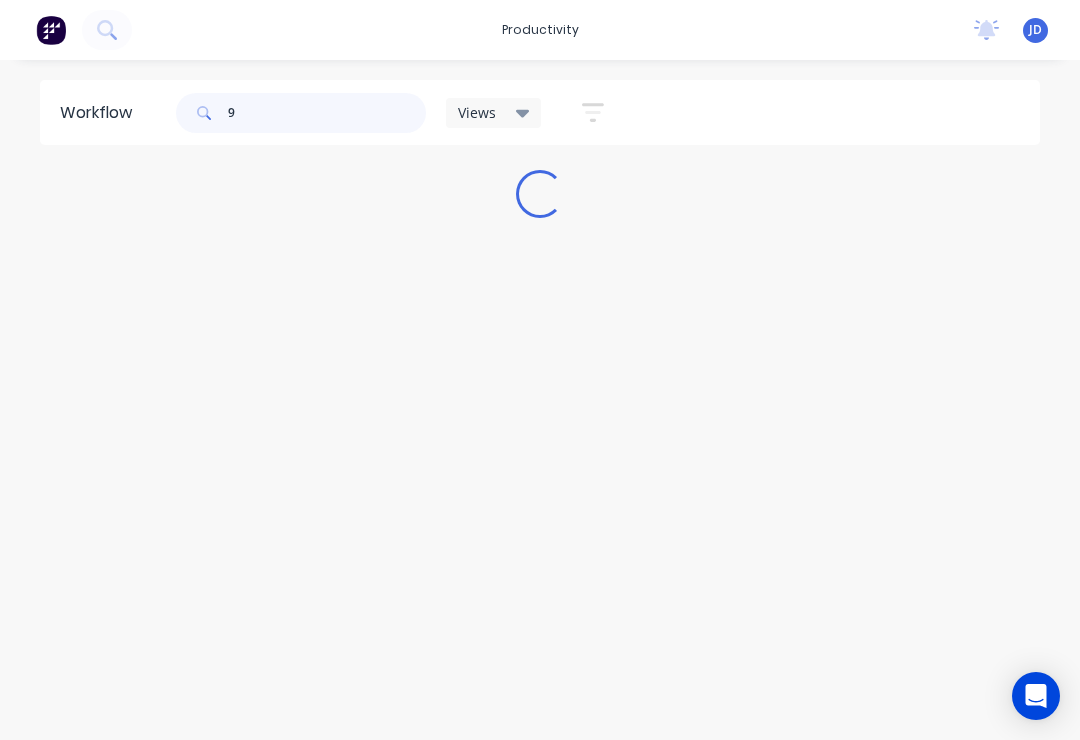 scroll, scrollTop: 0, scrollLeft: 0, axis: both 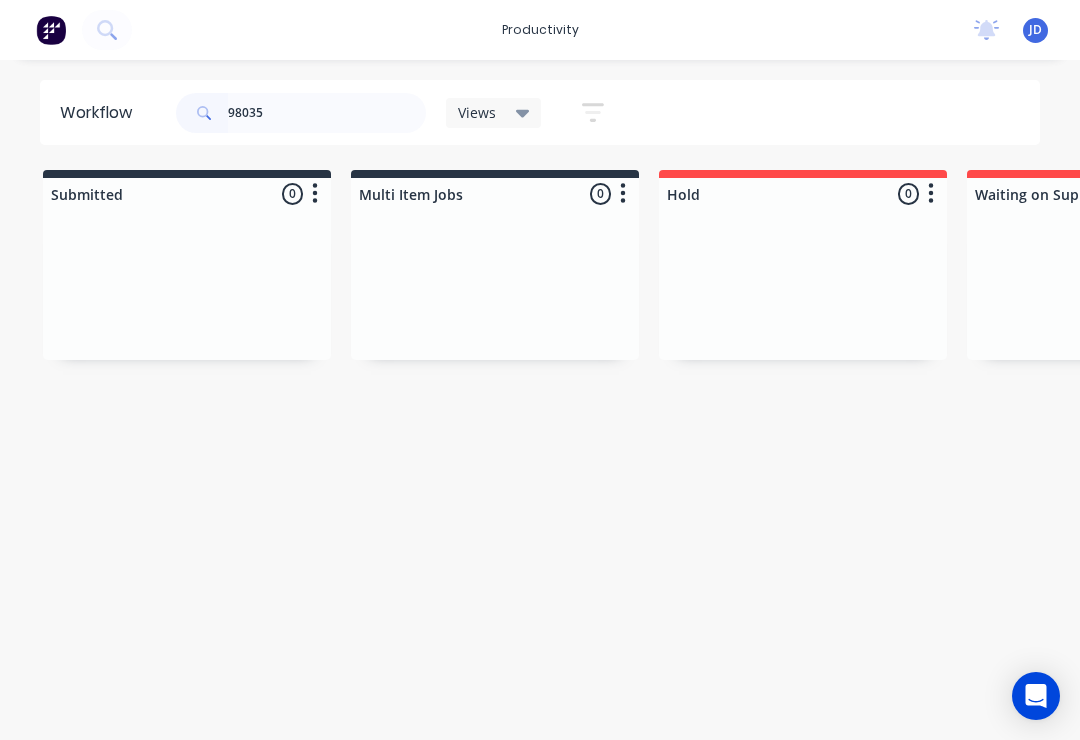click on "Submitted 0 Sort By Created date Required date Order number Customer name Most recent Multi Item Jobs 0 Sort By Created date Required date Order number Customer name Most recent Hold 0 Sort By Created date Required date Order number Customer name Most recent Waiting on Supplier 0 Sort By Created date Required date Order number Customer name Most recent Waiting Artwork 0 Sort By Created date Required date Order number Customer name Most recent Art 0 Sort By Created date Required date Order number Customer name Most recent Waiting Approval 0 Sort By Created date Required date Order number Customer name Most recent Approved 0 Sort By Created date Required date Order number Customer name Most recent Print- R2R 0 Sort By Created date Required date Order number Customer name Most recent Print - Fabric 1 Sort By Created date Required date Order number Customer name Most recent ART Process Dispatch Fabric Finishing FABRIC PRINT PACK QA URGENT Order #98035 08:32 AM [DATE] TANGIBILITY PO #P1-142394 GD Req. [DATE] 0" at bounding box center (3827, 314) 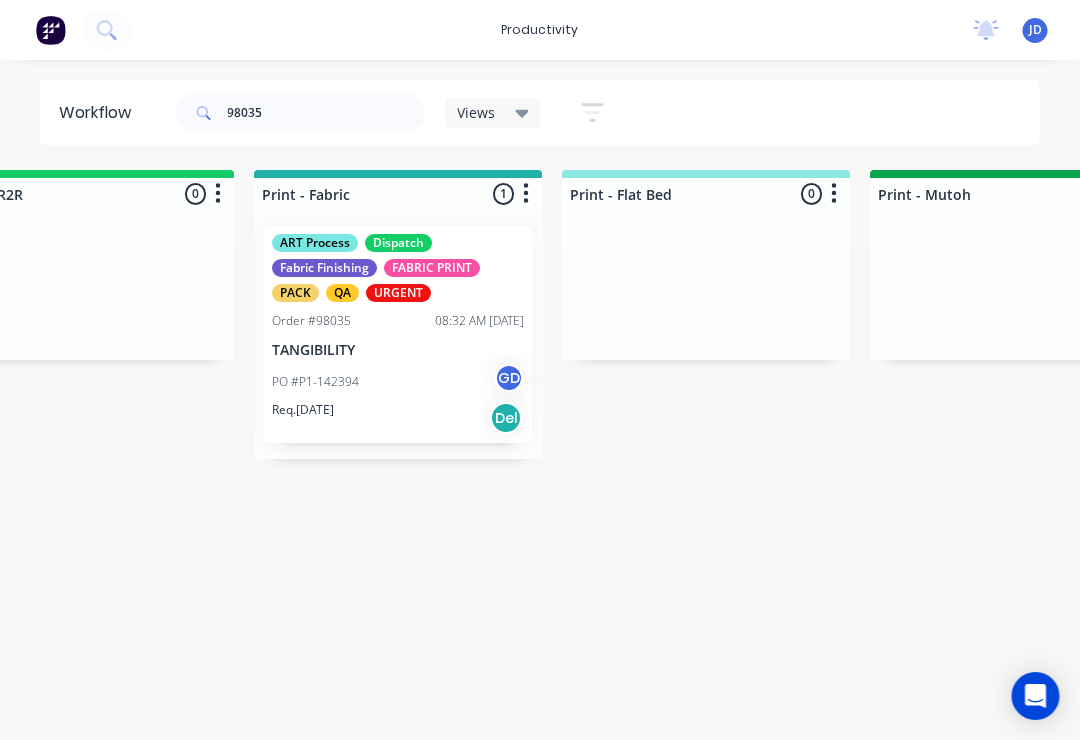 click on "PO #P1-142394 GD" at bounding box center [399, 382] 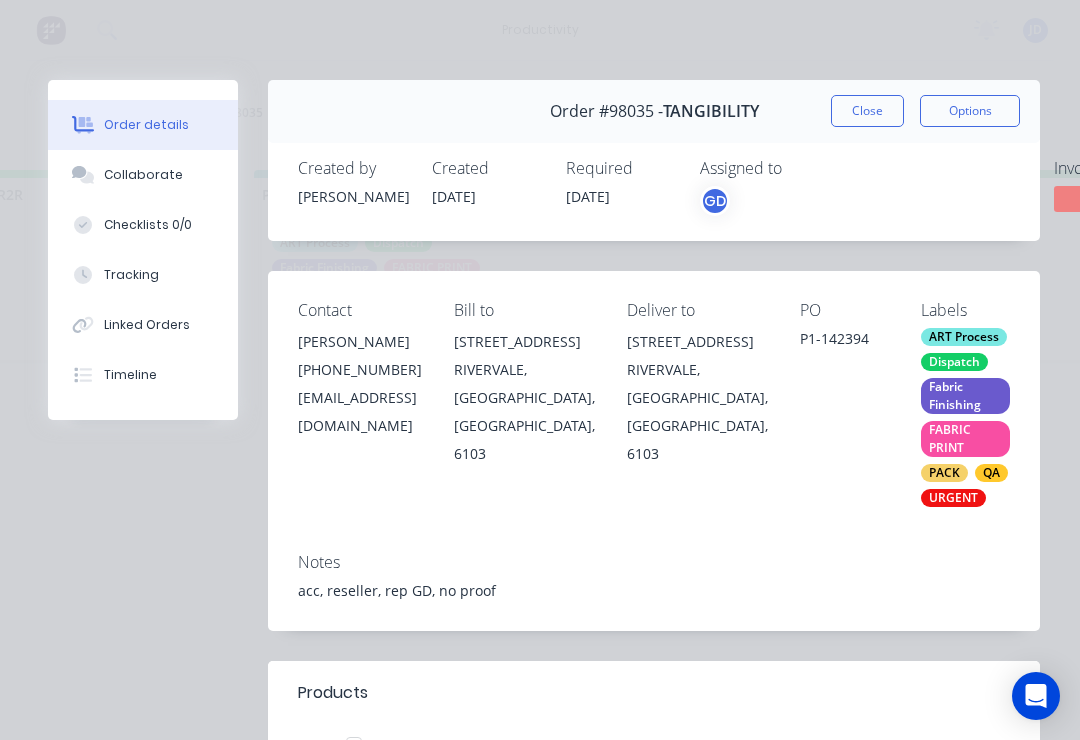 scroll, scrollTop: 0, scrollLeft: 0, axis: both 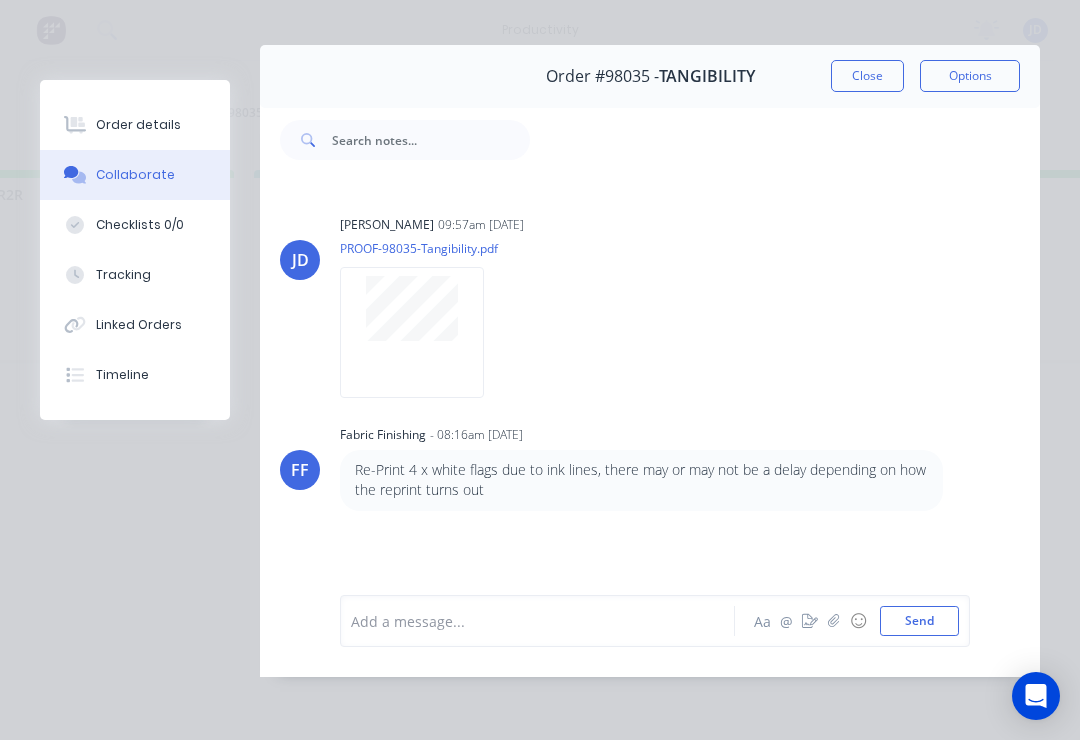 click 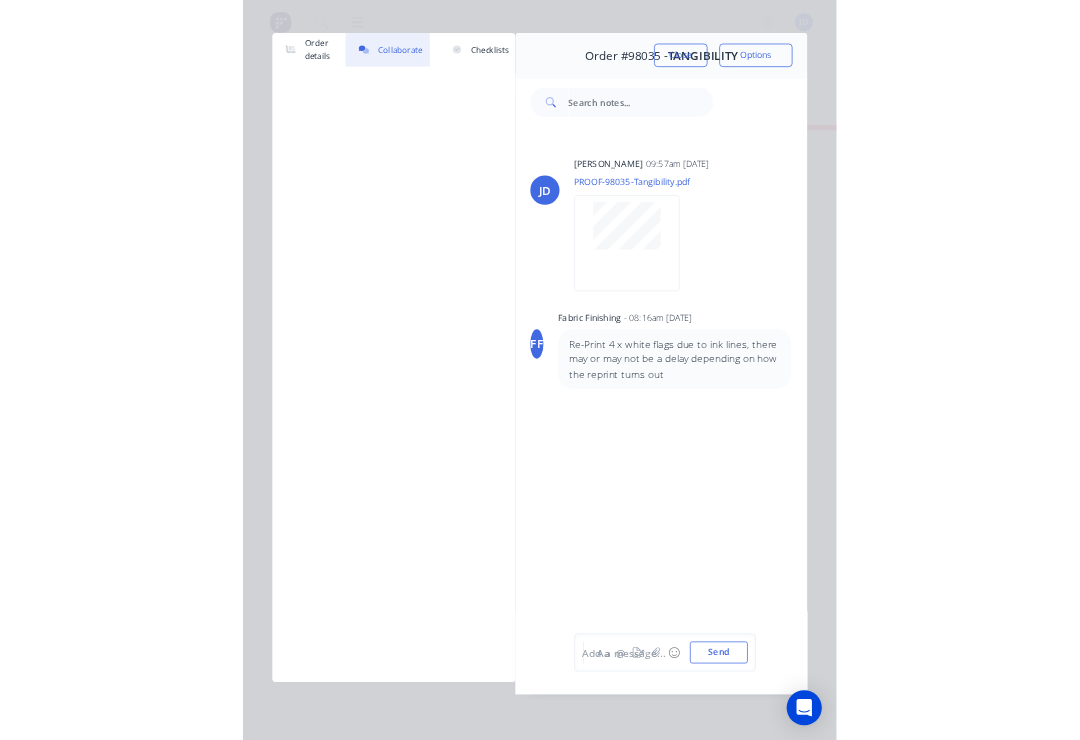 scroll, scrollTop: 0, scrollLeft: 2561, axis: horizontal 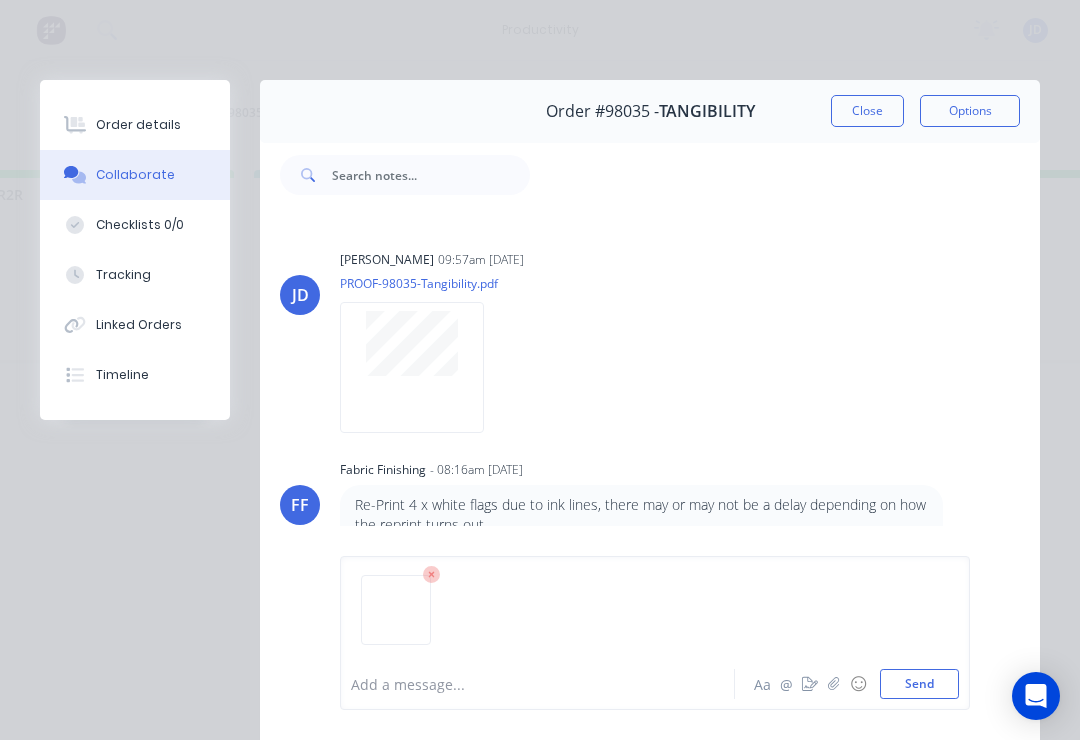 click on "Send" at bounding box center (919, 684) 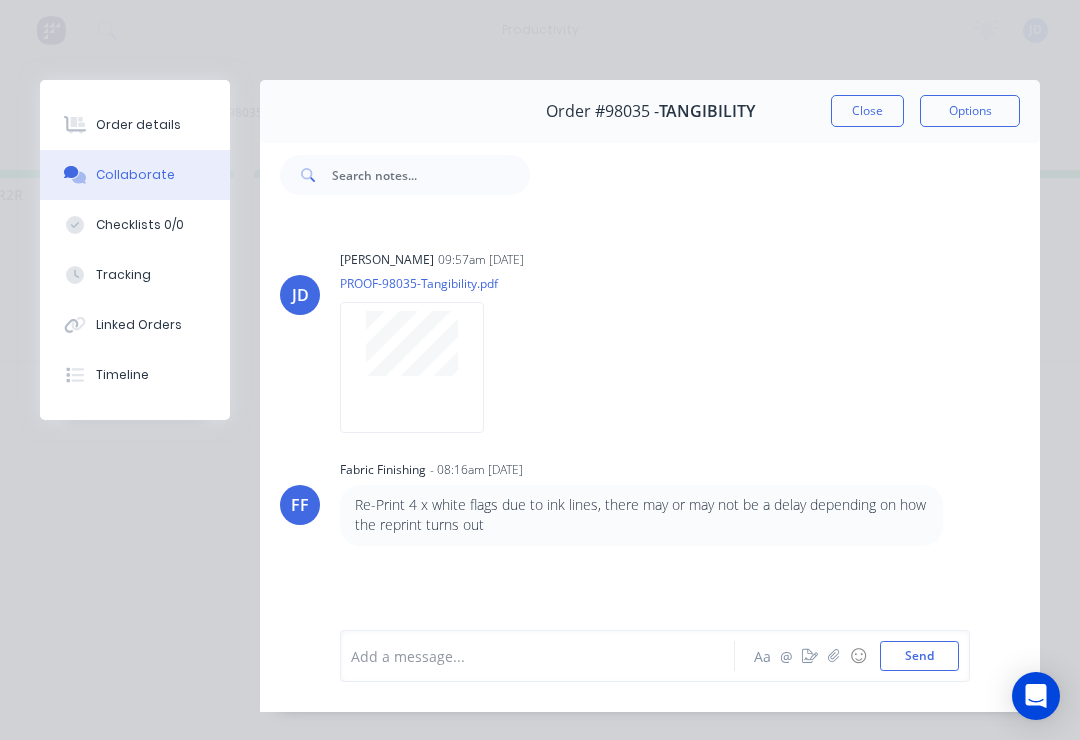 scroll, scrollTop: 118, scrollLeft: 0, axis: vertical 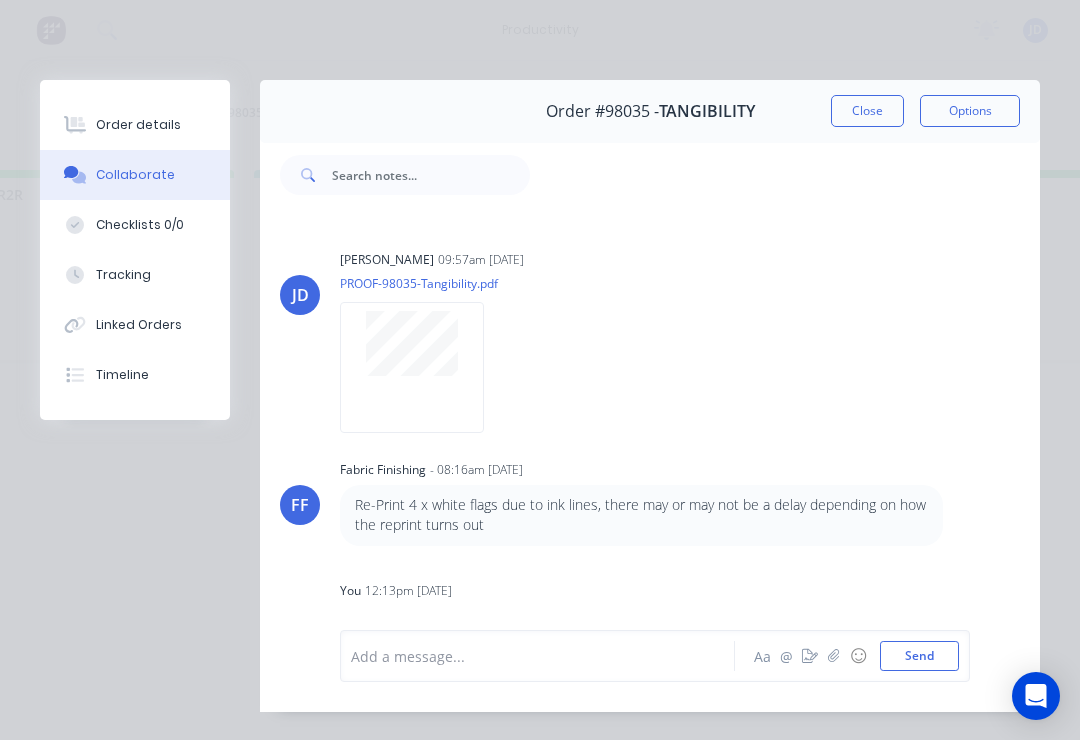 click 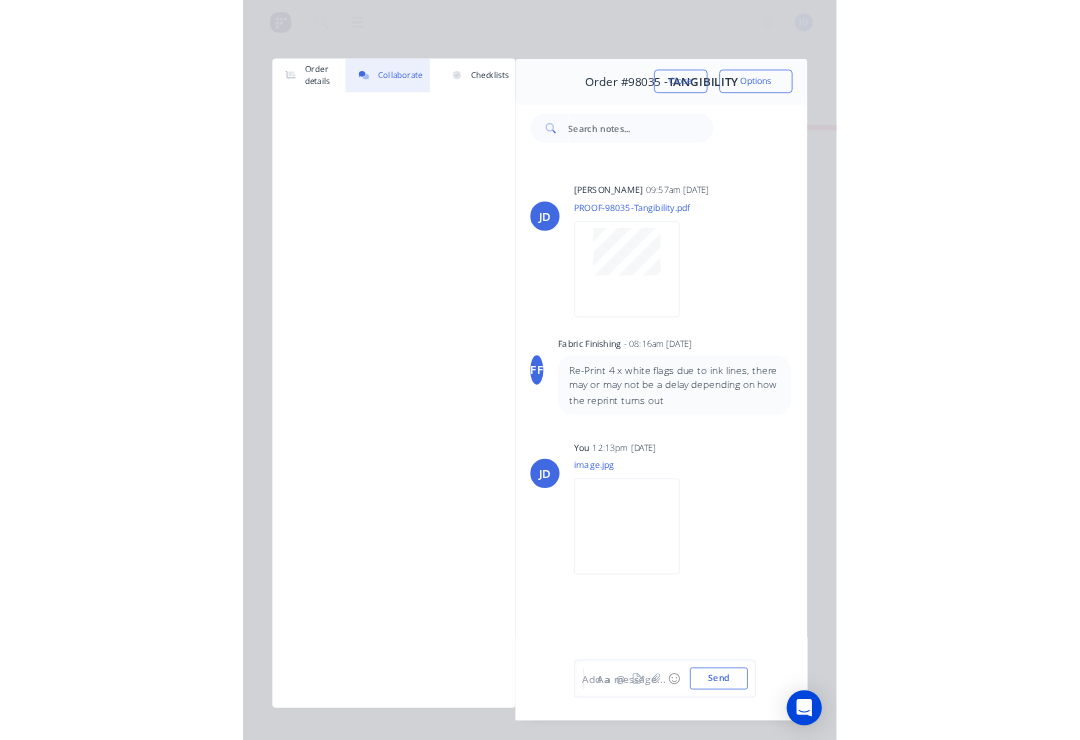 scroll, scrollTop: 0, scrollLeft: 2561, axis: horizontal 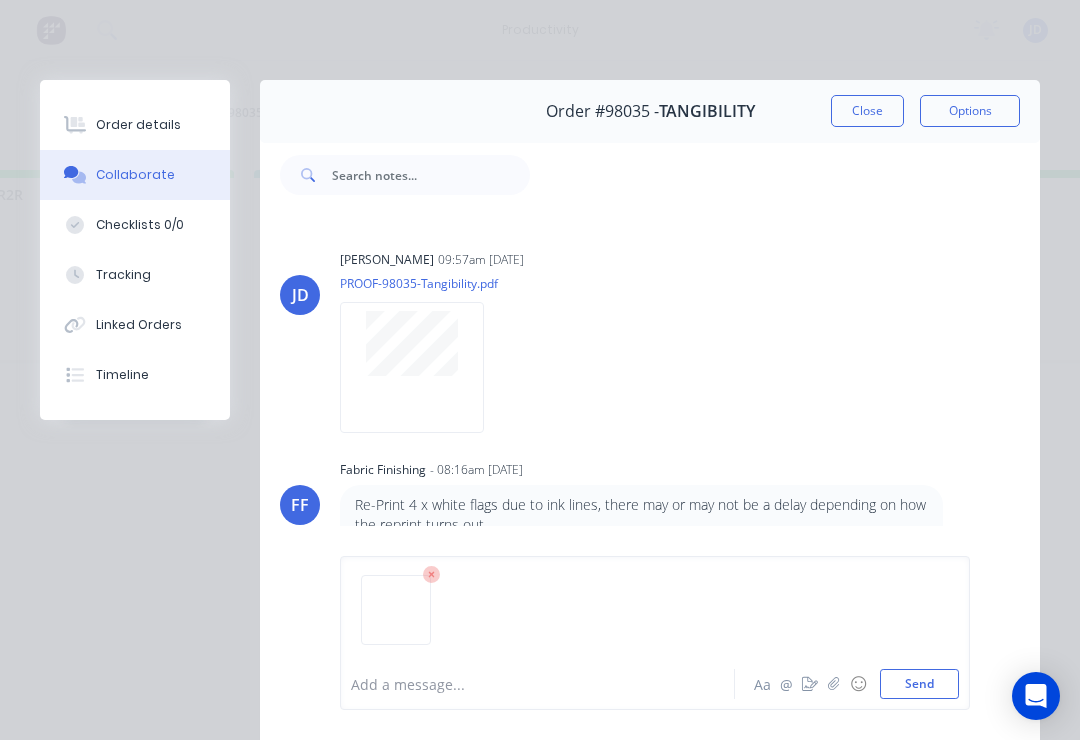 click on "Send" at bounding box center [919, 684] 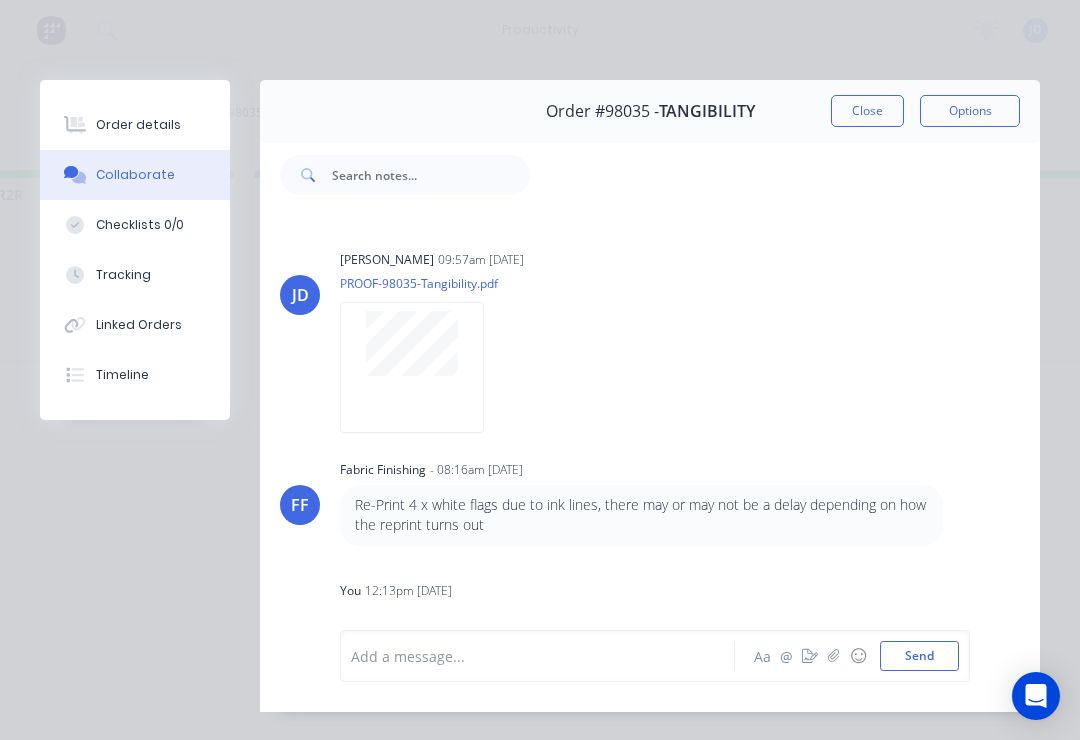 scroll, scrollTop: 336, scrollLeft: 0, axis: vertical 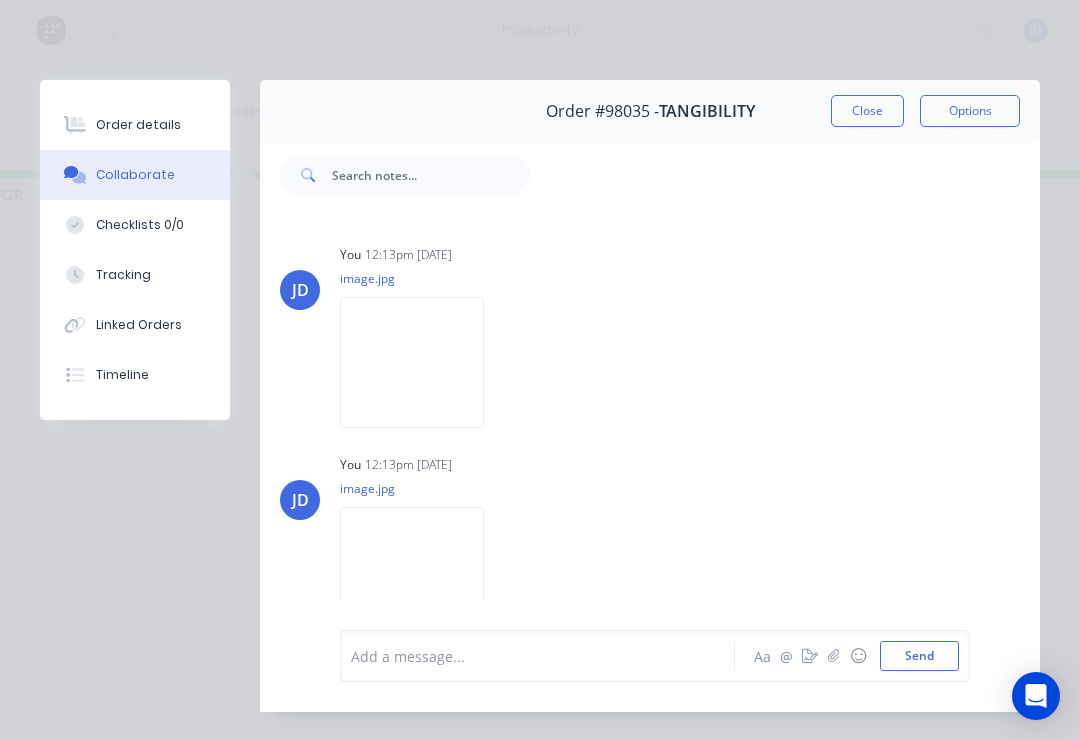 click on "Close" at bounding box center (867, 111) 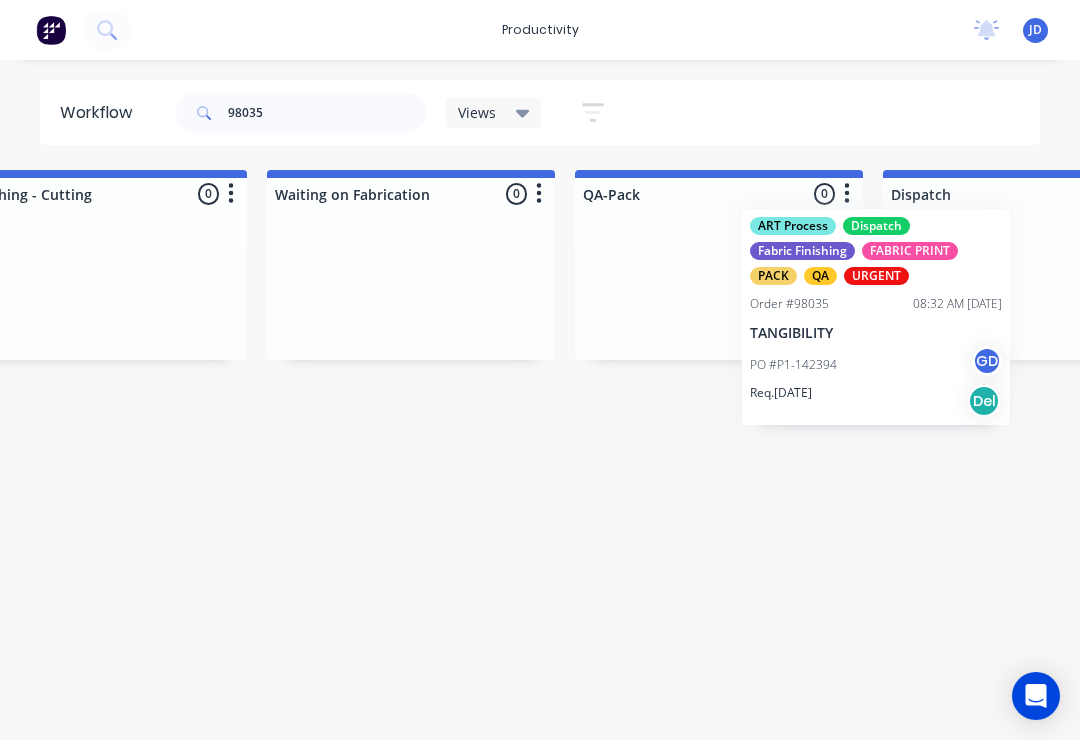 scroll, scrollTop: 0, scrollLeft: 4729, axis: horizontal 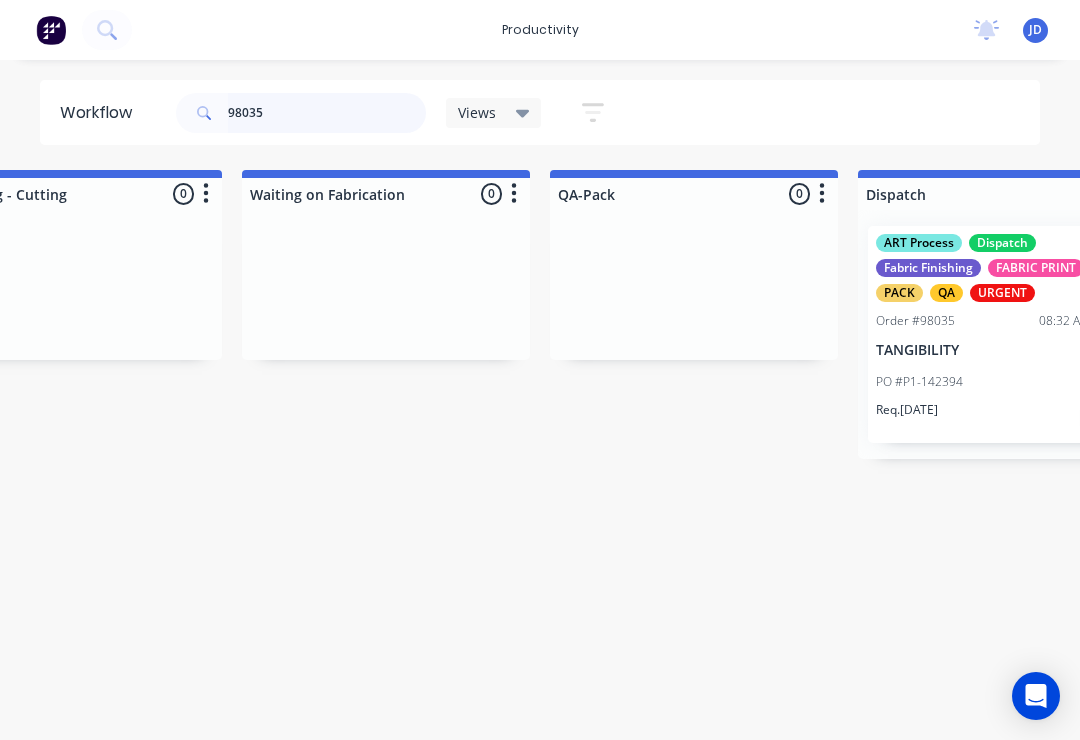 click on "98035" at bounding box center (327, 113) 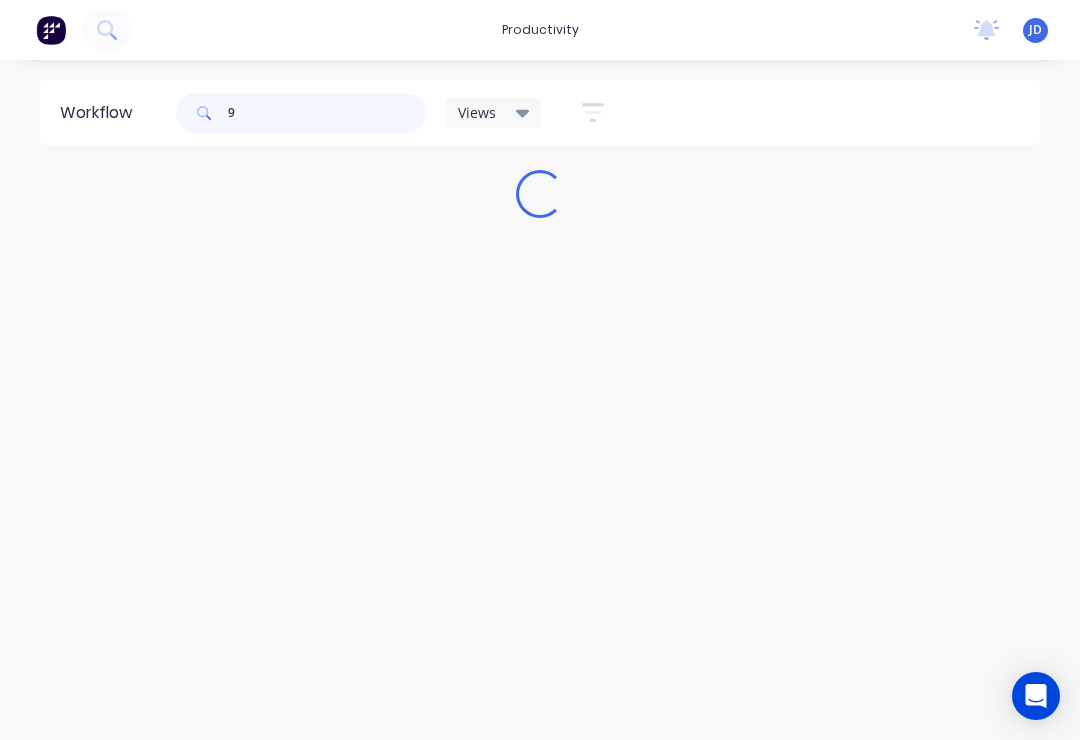 scroll, scrollTop: 0, scrollLeft: 0, axis: both 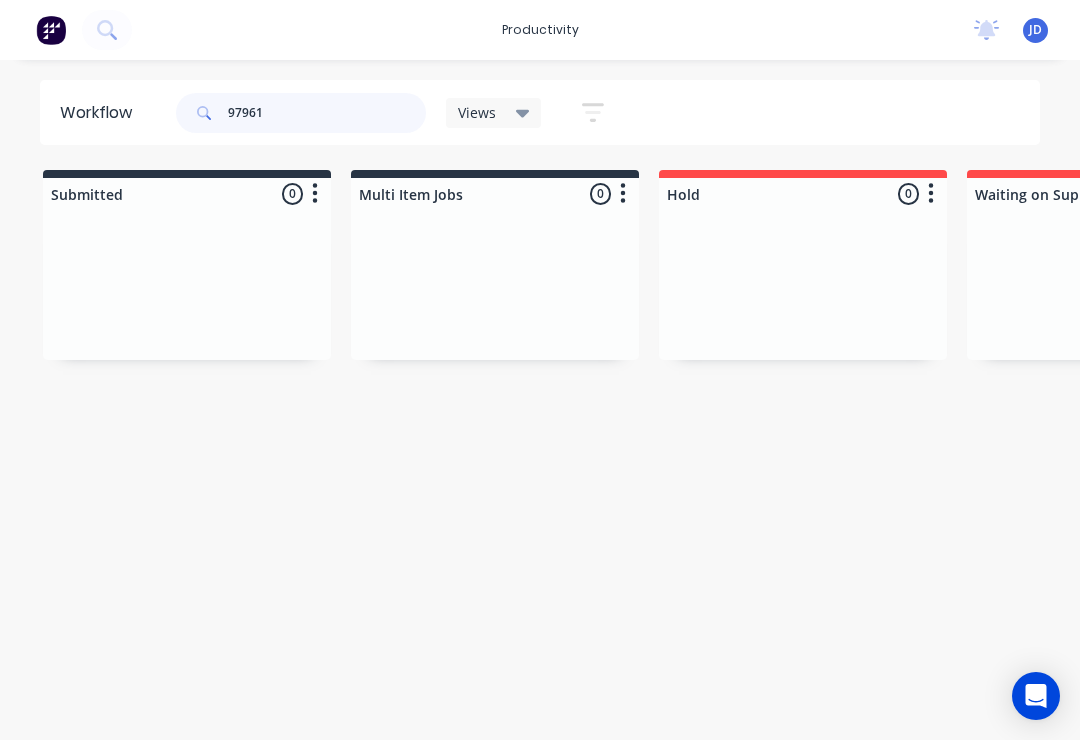 type on "97961" 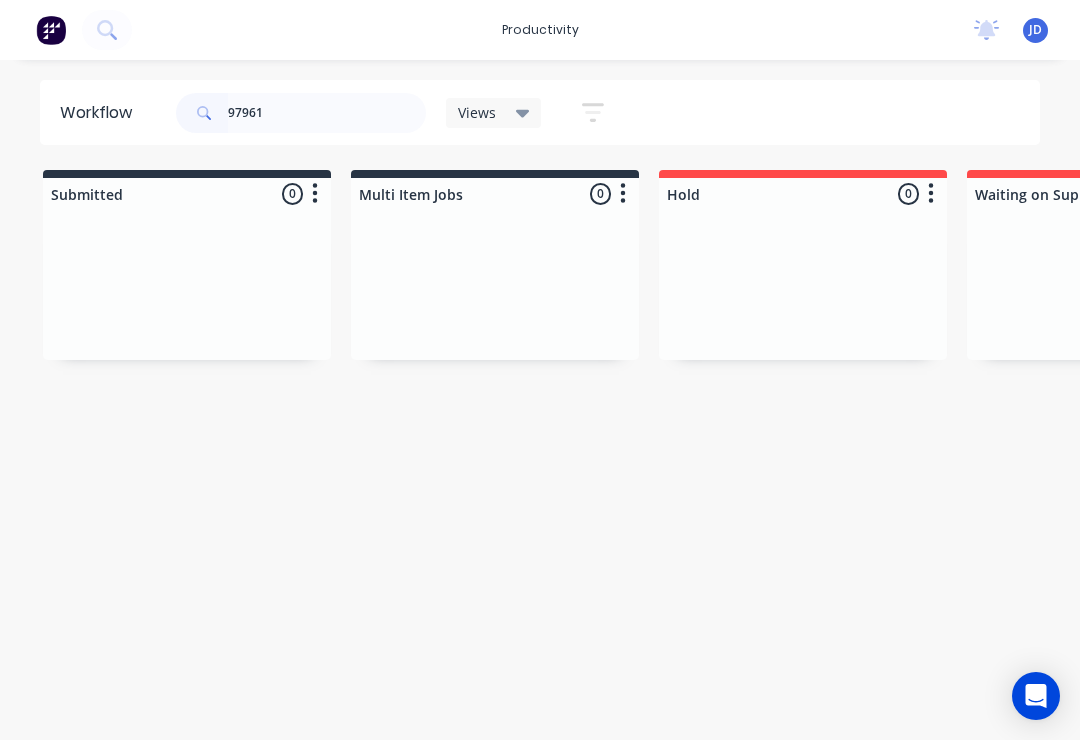 click on "Submitted 0 Sort By Created date Required date Order number Customer name Most recent Multi Item Jobs 0 Sort By Created date Required date Order number Customer name Most recent Hold 0 Sort By Created date Required date Order number Customer name Most recent Waiting on Supplier 0 Sort By Created date Required date Order number Customer name Most recent Waiting Artwork 0 Sort By Created date Required date Order number Customer name Most recent Art 0 Sort By Created date Required date Order number Customer name Most recent Waiting Approval 0 Sort By Created date Required date Order number Customer name Most recent Approved 0 Sort By Created date Required date Order number Customer name Most recent Print- R2R 0 Sort By Created date Required date Order number Customer name Most recent Print - Fabric 0 Sort By Created date Required date Order number Customer name Most recent Print - Flat Bed 0 Sort By Created date Required date Order number Customer name Most recent Print - Mutoh 0 Sort By Created date Most recent" at bounding box center [3827, 314] 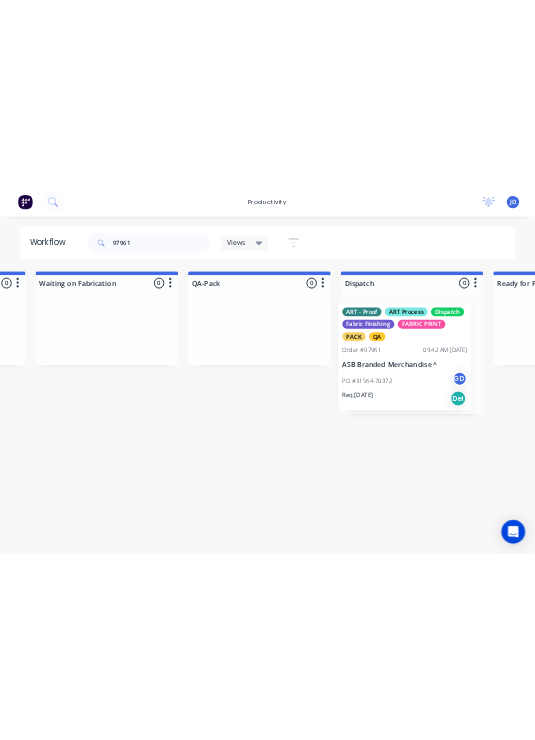 scroll, scrollTop: 0, scrollLeft: 4907, axis: horizontal 